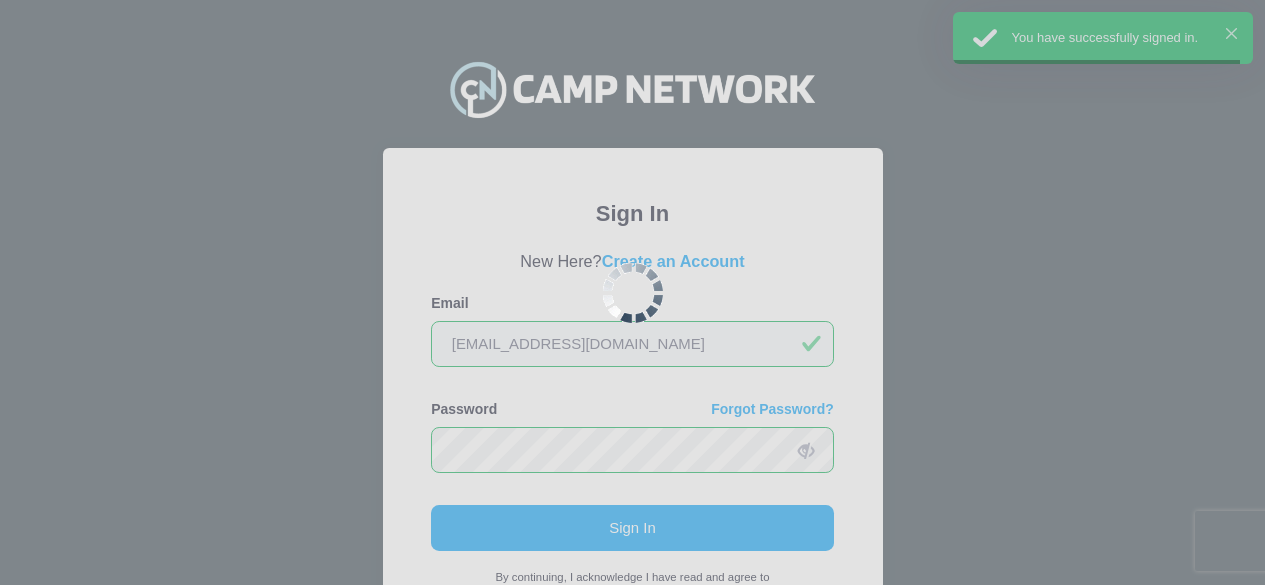 scroll, scrollTop: 0, scrollLeft: 0, axis: both 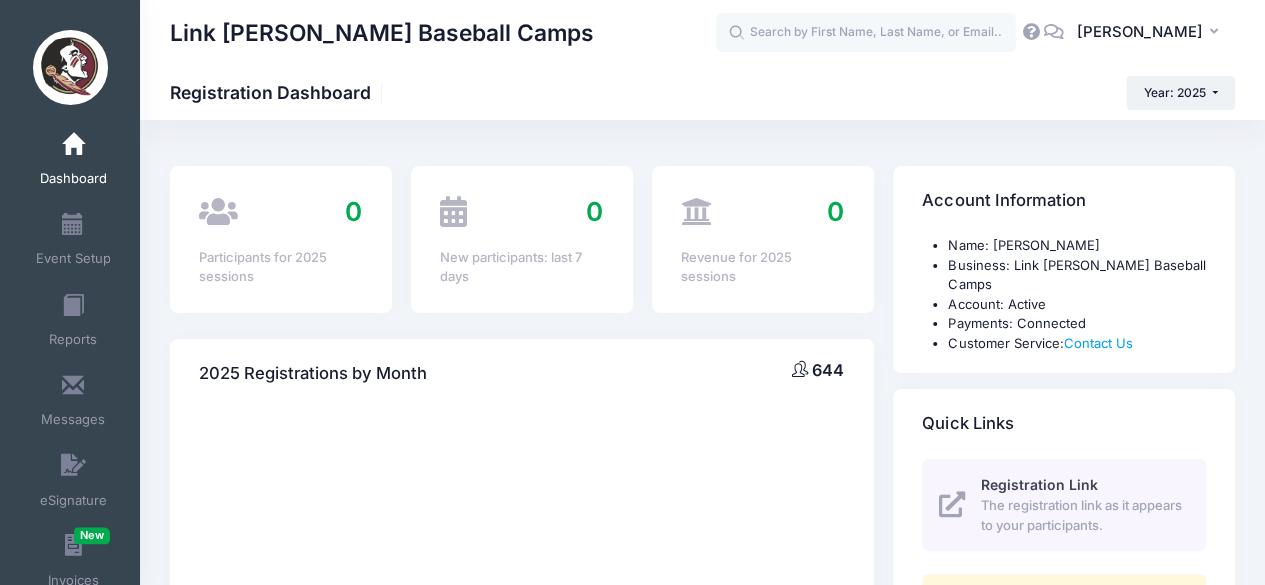 click on "Link Jarrett Baseball Camps
Registration Dashboard
Year: 2025
Year: 2026
Year: 2025
Year: 2024
Year: 2023" at bounding box center (702, 93) 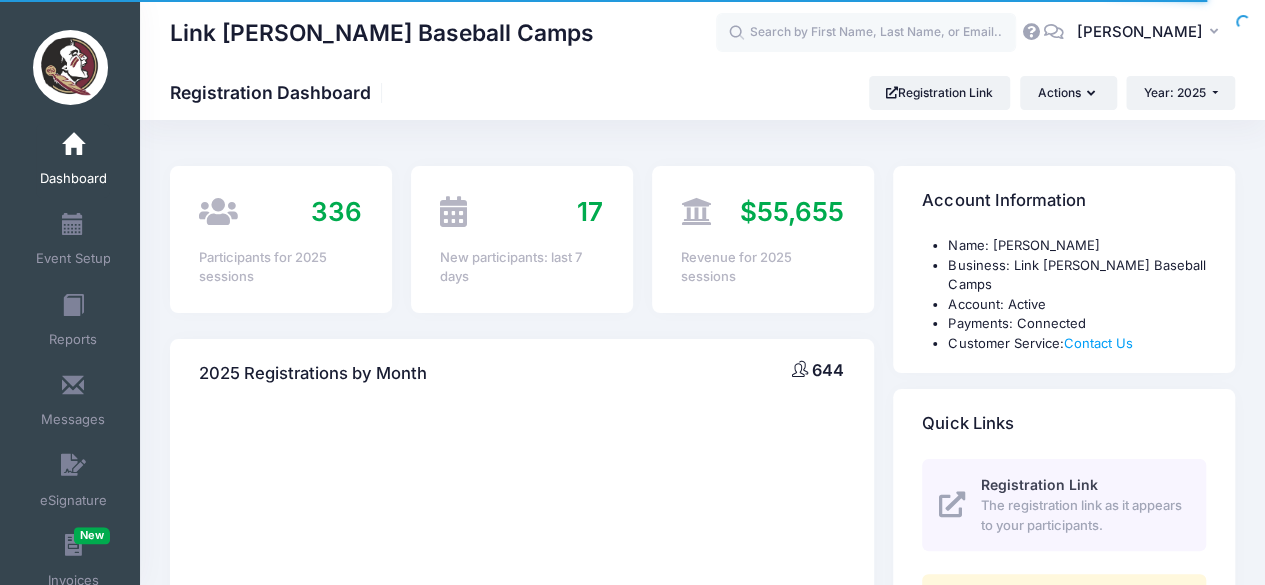 select 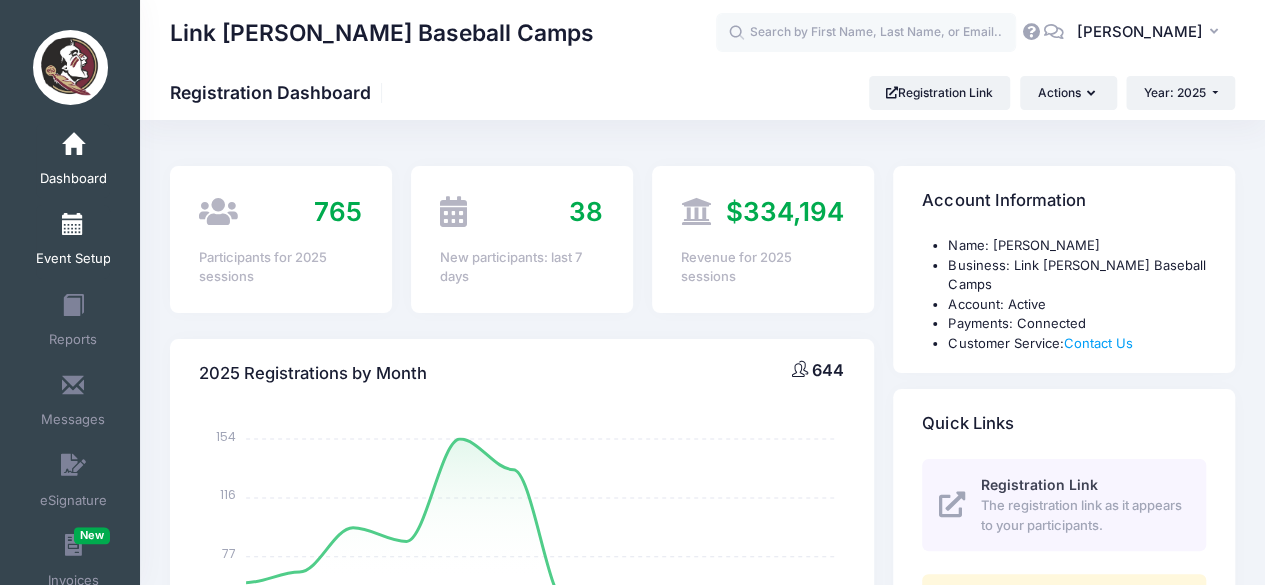 click on "Event Setup" at bounding box center (73, 242) 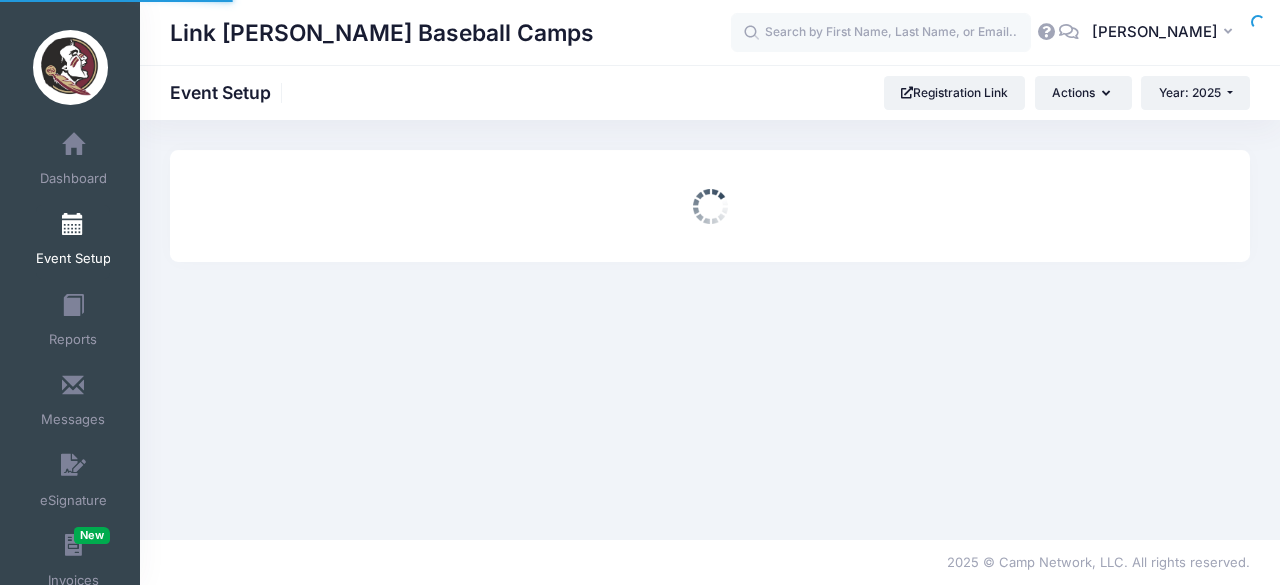 scroll, scrollTop: 0, scrollLeft: 0, axis: both 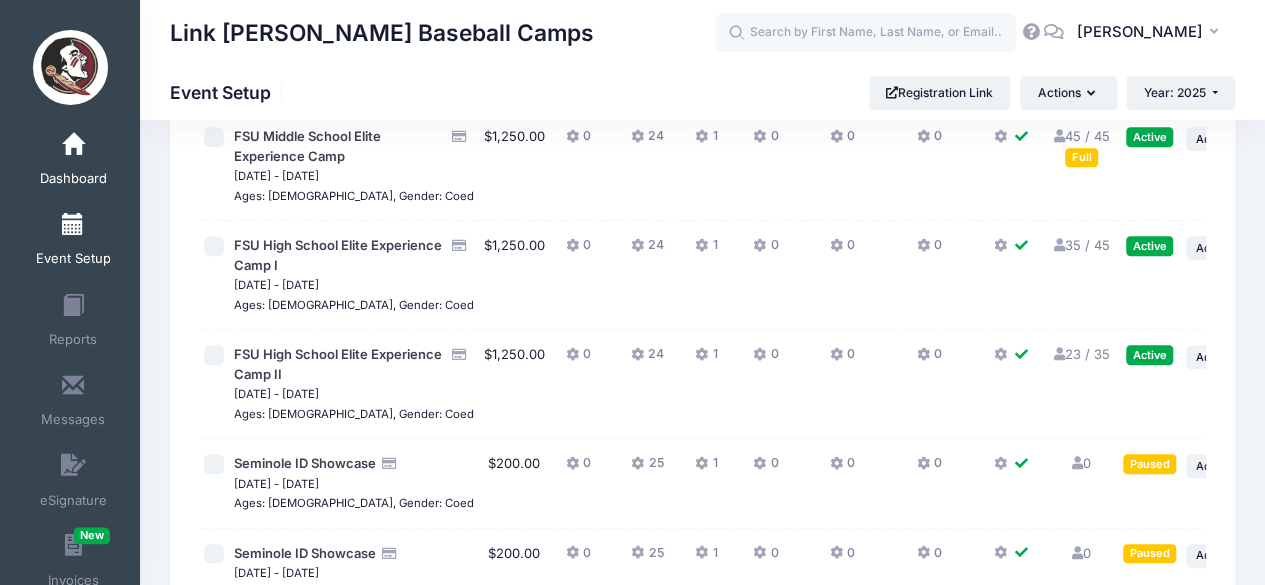 click on "Dashboard" at bounding box center [73, 161] 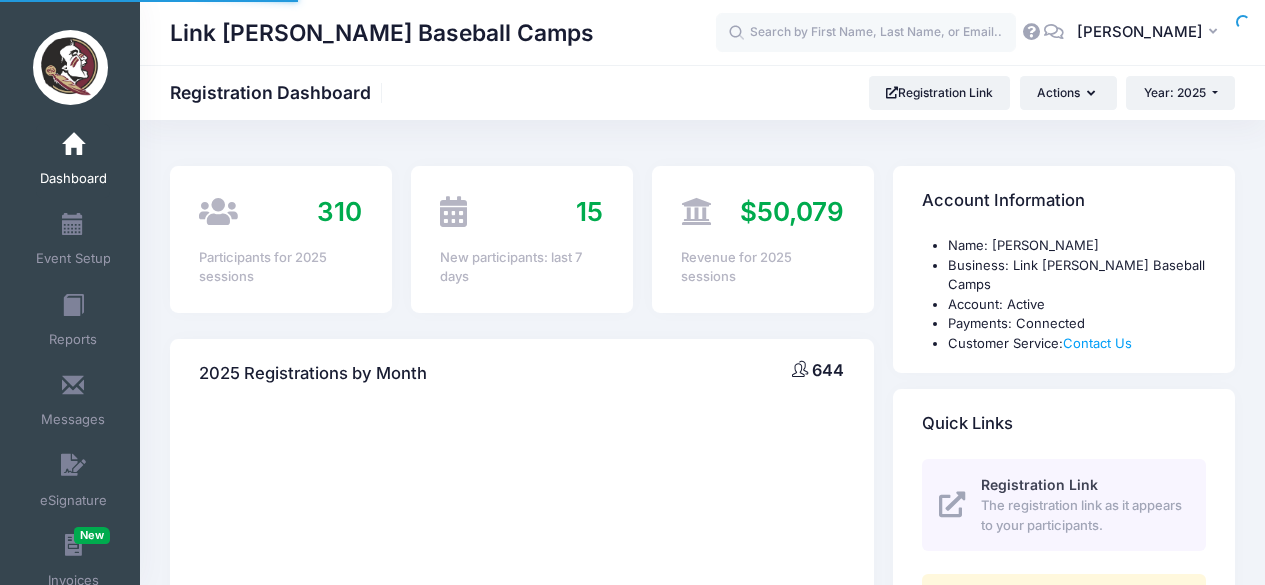 select 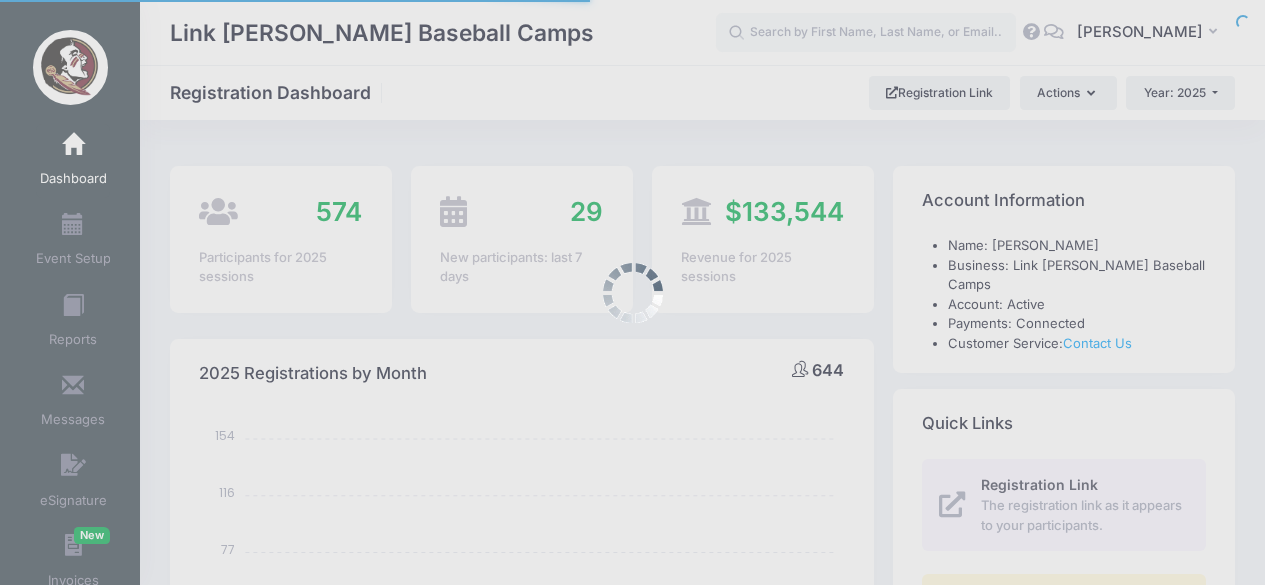 scroll, scrollTop: 0, scrollLeft: 0, axis: both 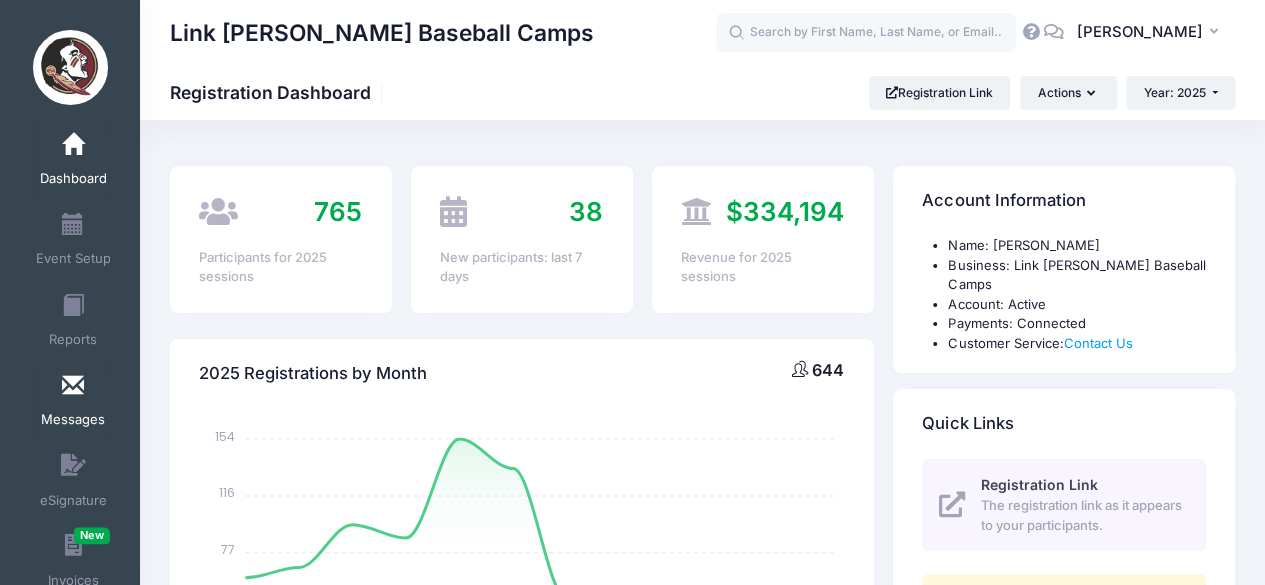 click at bounding box center [73, 386] 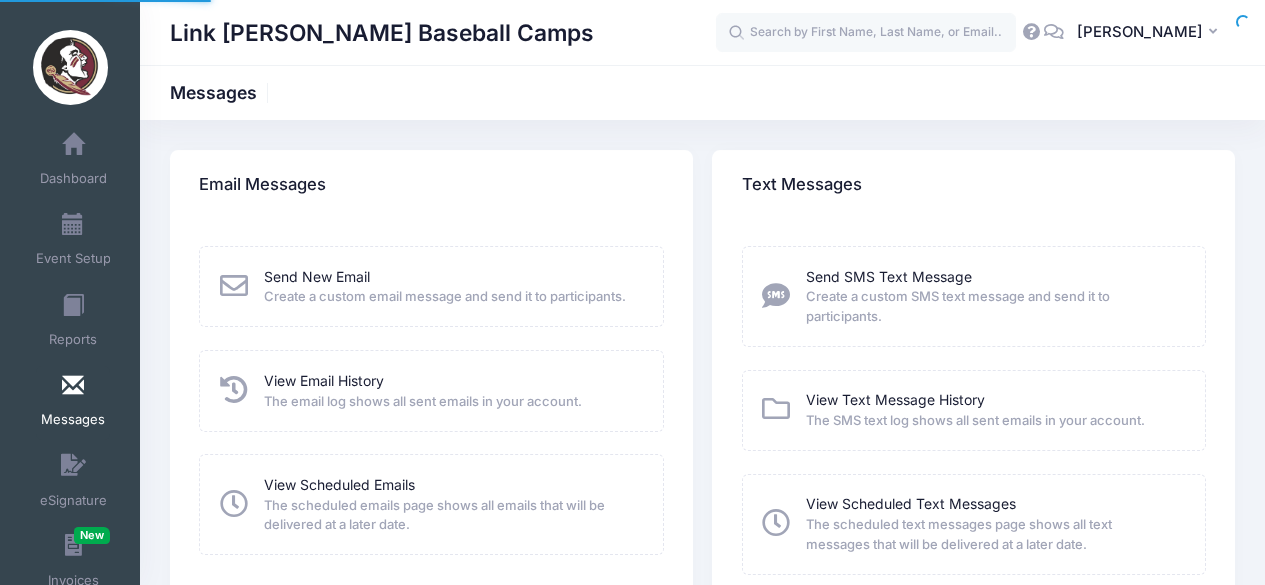 scroll, scrollTop: 0, scrollLeft: 0, axis: both 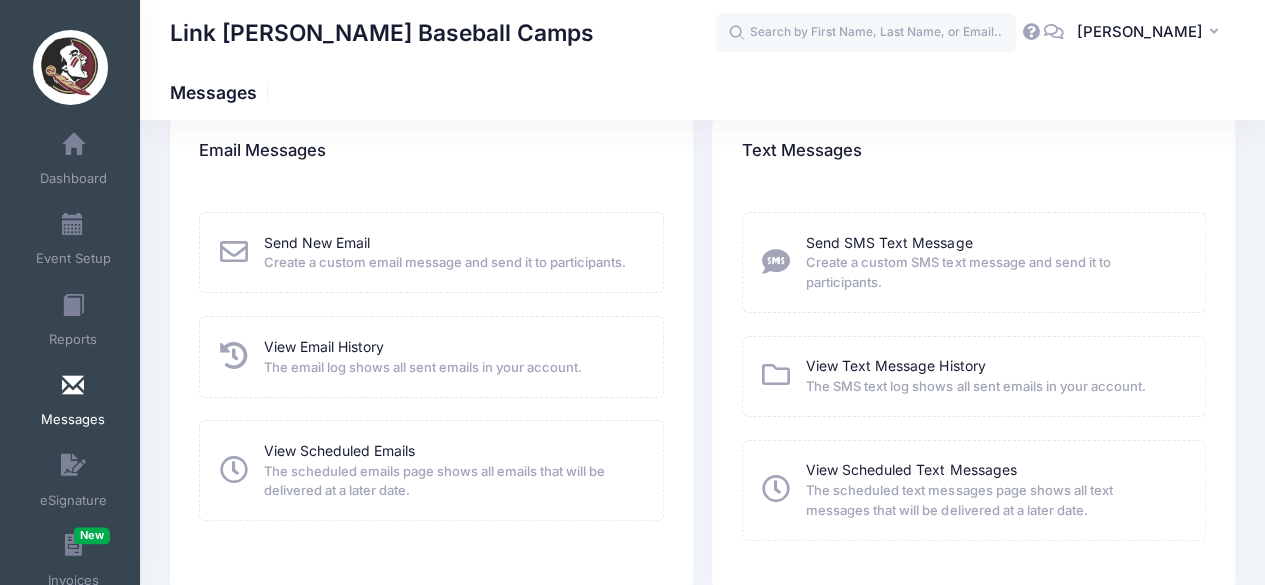click on "View Email History The email log shows all sent emails in your account." at bounding box center [431, 356] 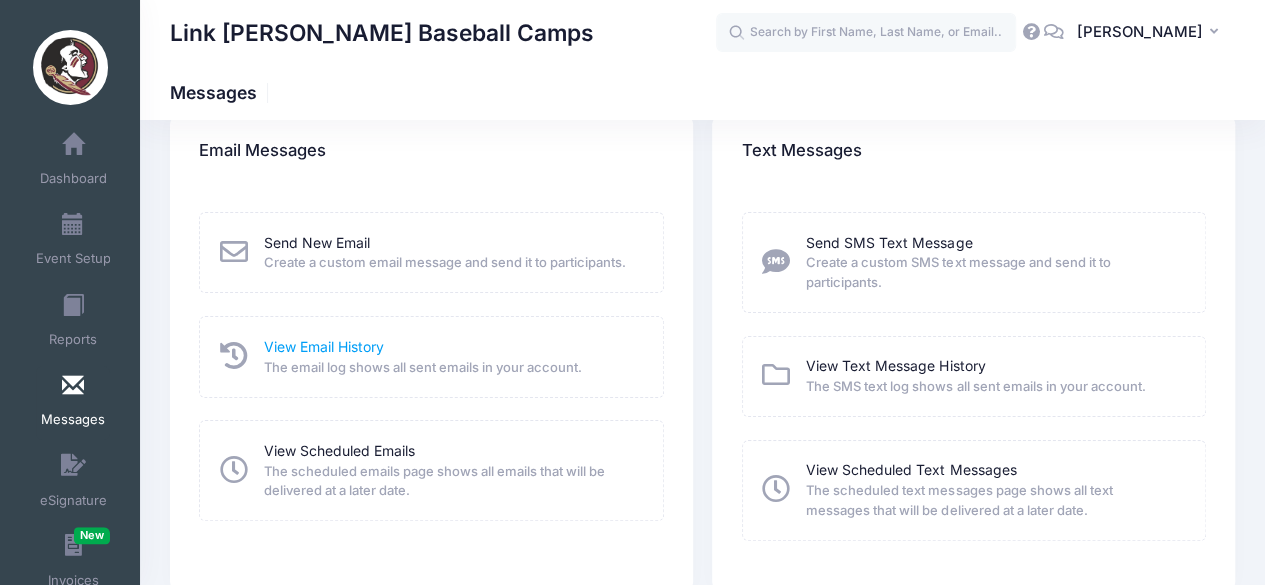 click on "View Email History" at bounding box center (324, 346) 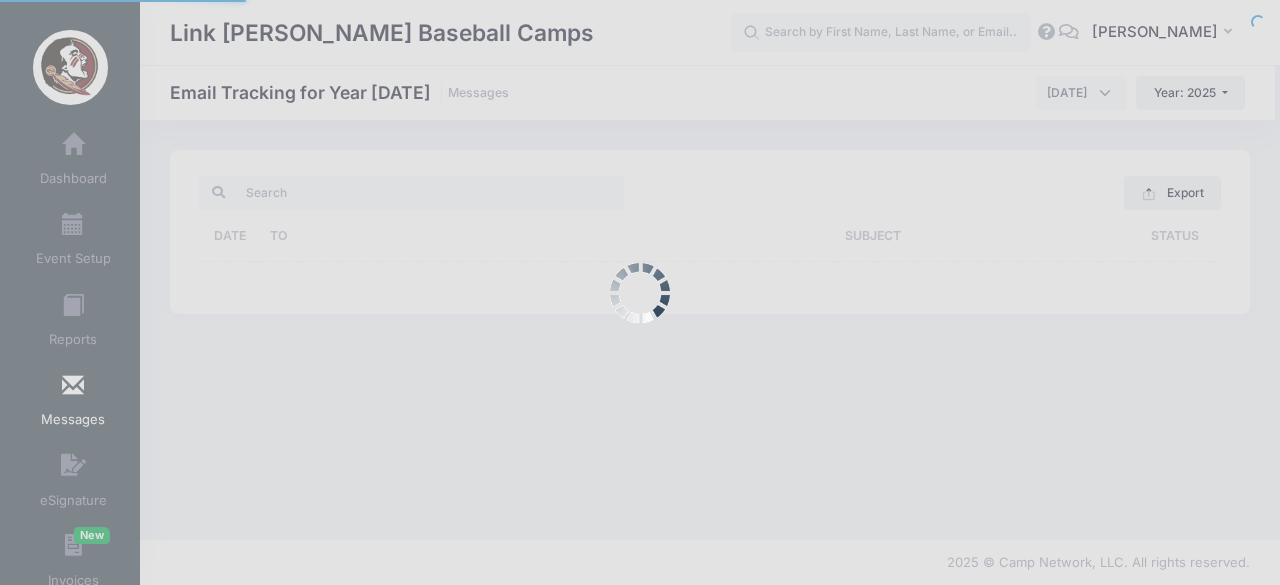 scroll, scrollTop: 0, scrollLeft: 0, axis: both 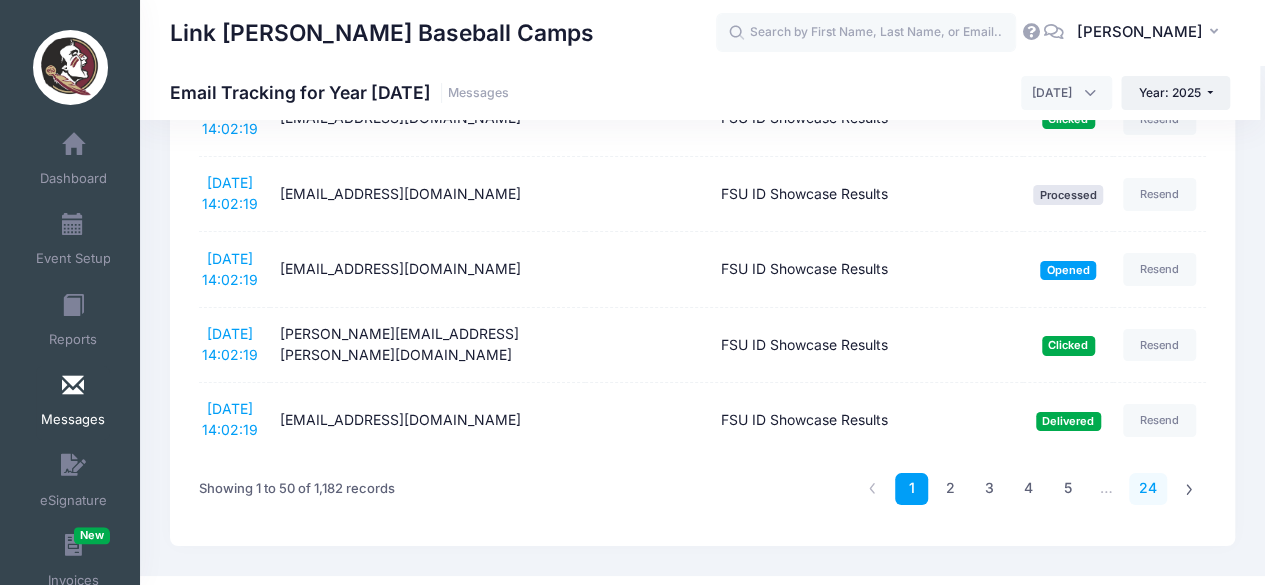 click on "24" at bounding box center [1148, 489] 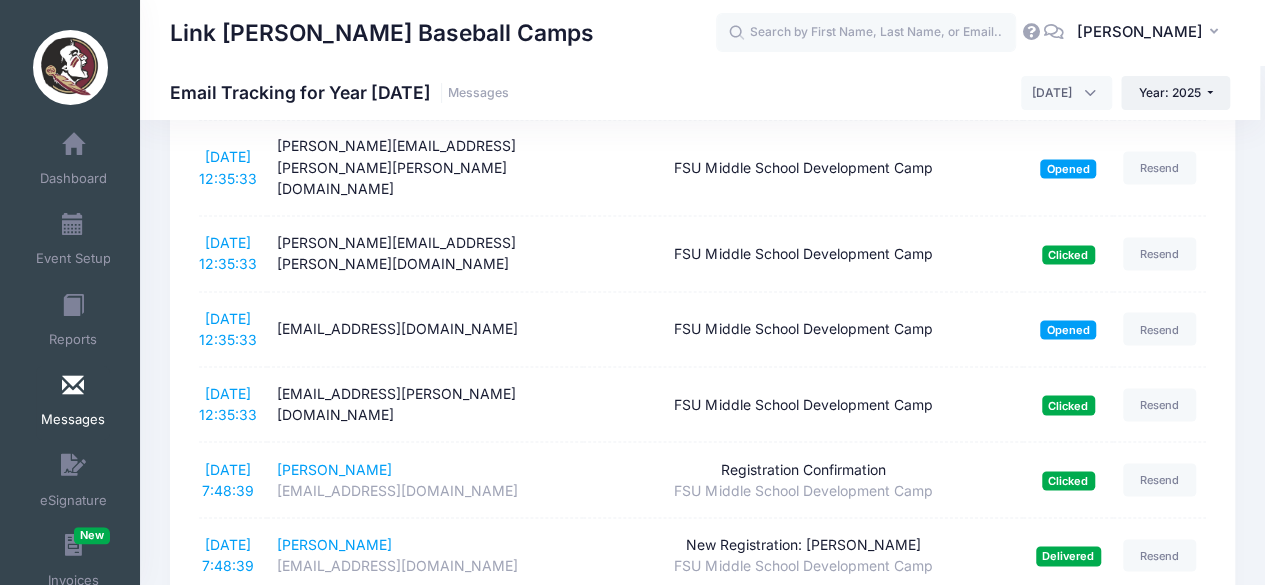 scroll, scrollTop: 2243, scrollLeft: 0, axis: vertical 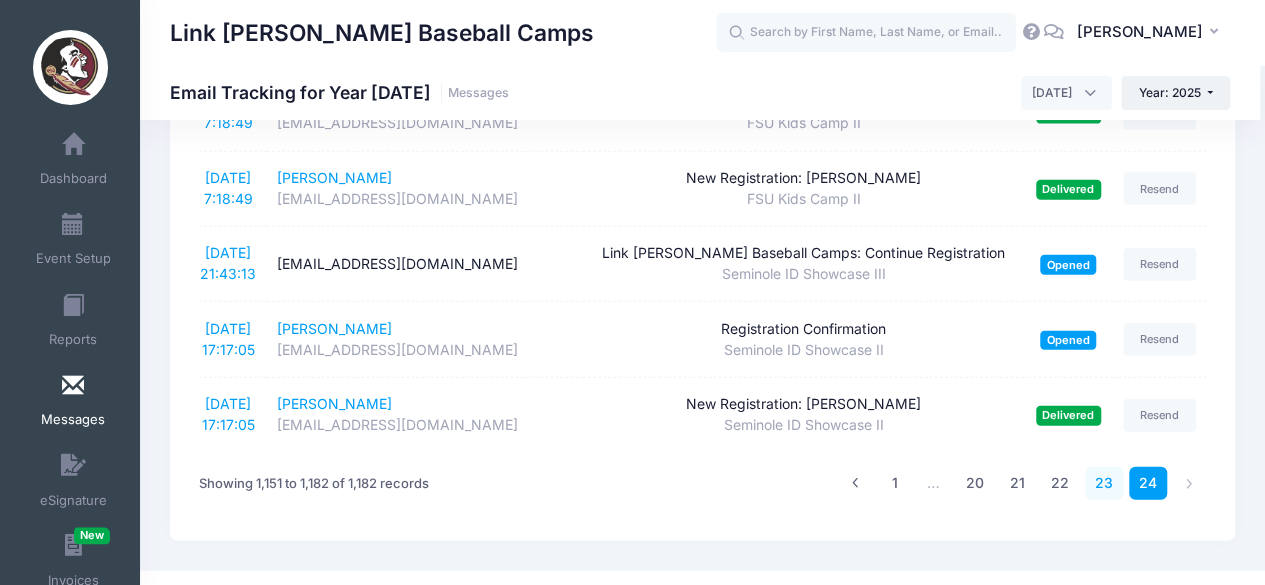 click on "23" at bounding box center [1104, 483] 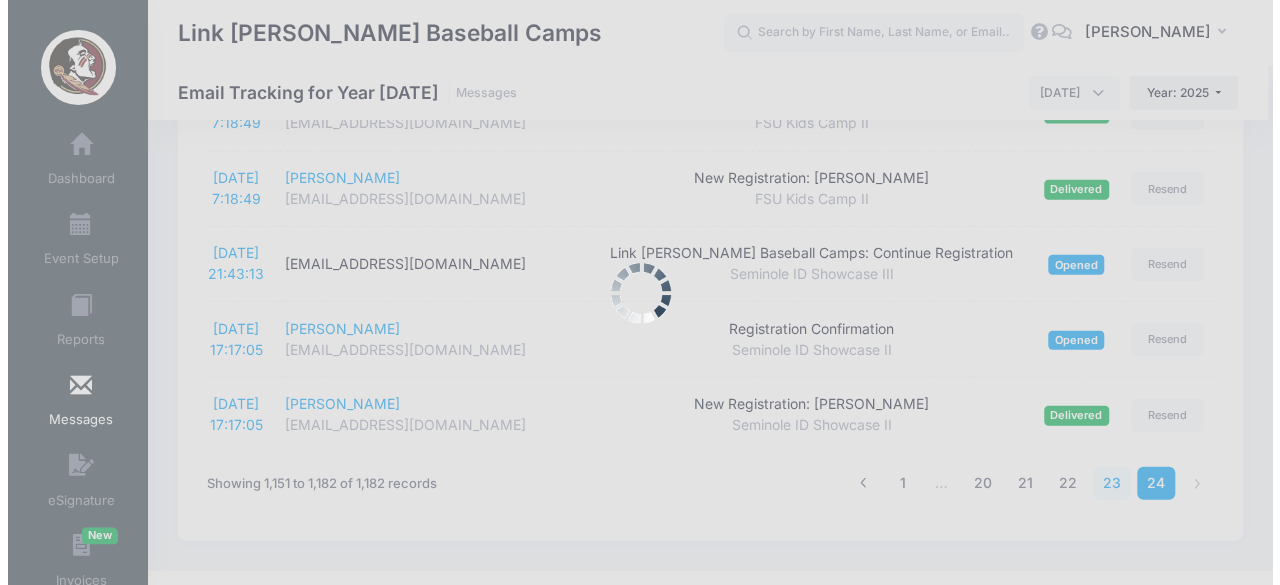 scroll, scrollTop: 3595, scrollLeft: 0, axis: vertical 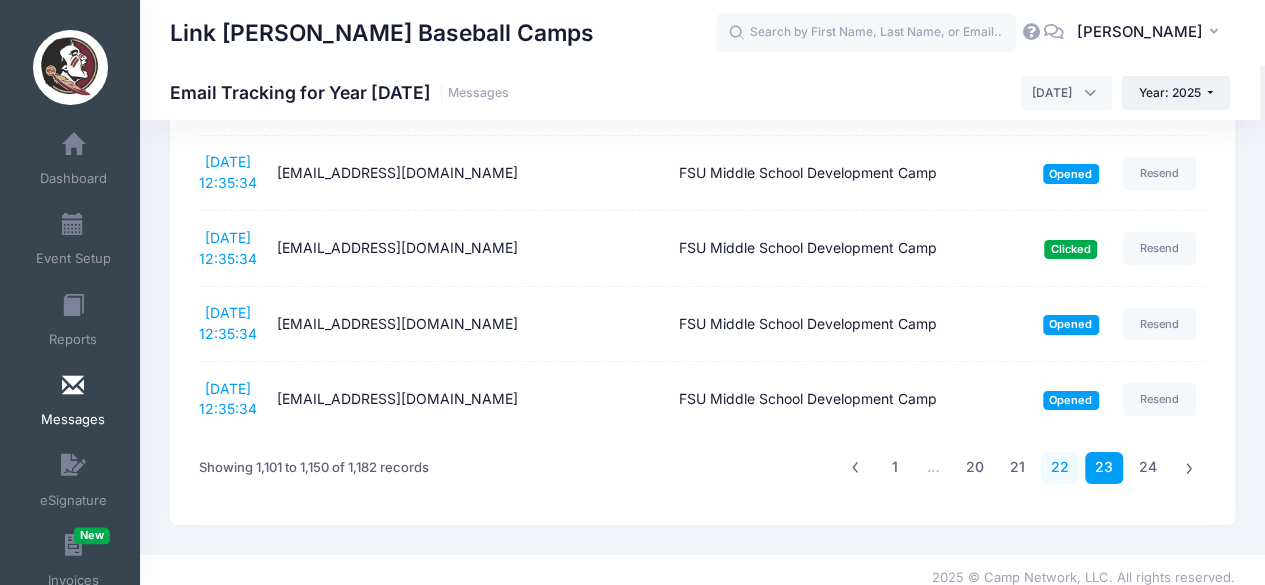 click on "22" at bounding box center (1060, 468) 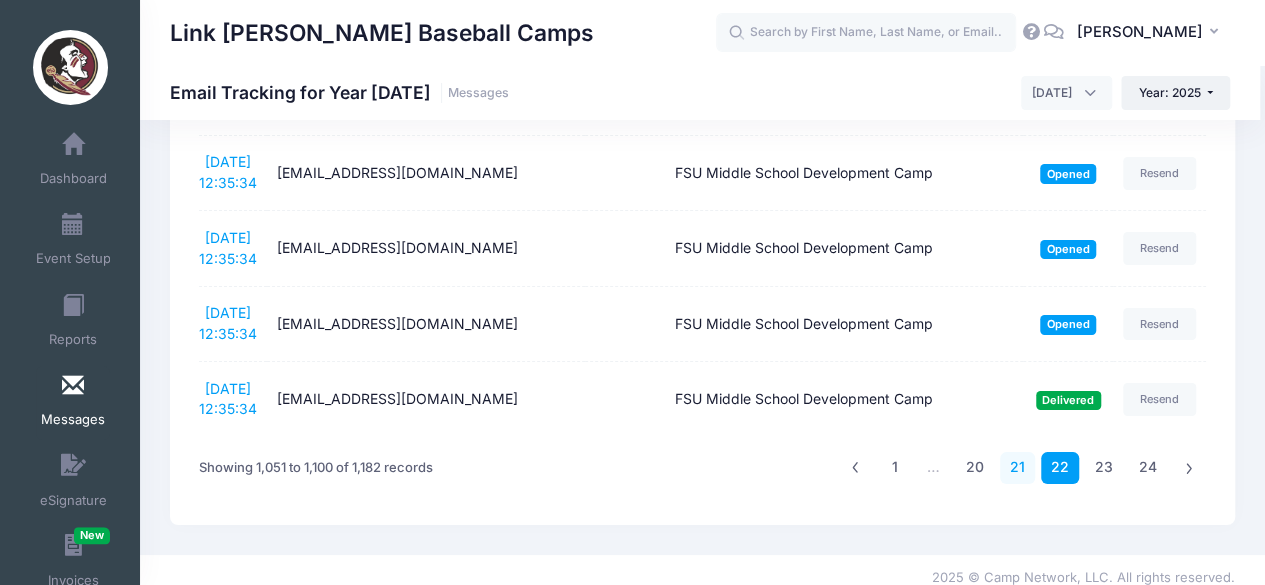 click on "21" at bounding box center [1017, 468] 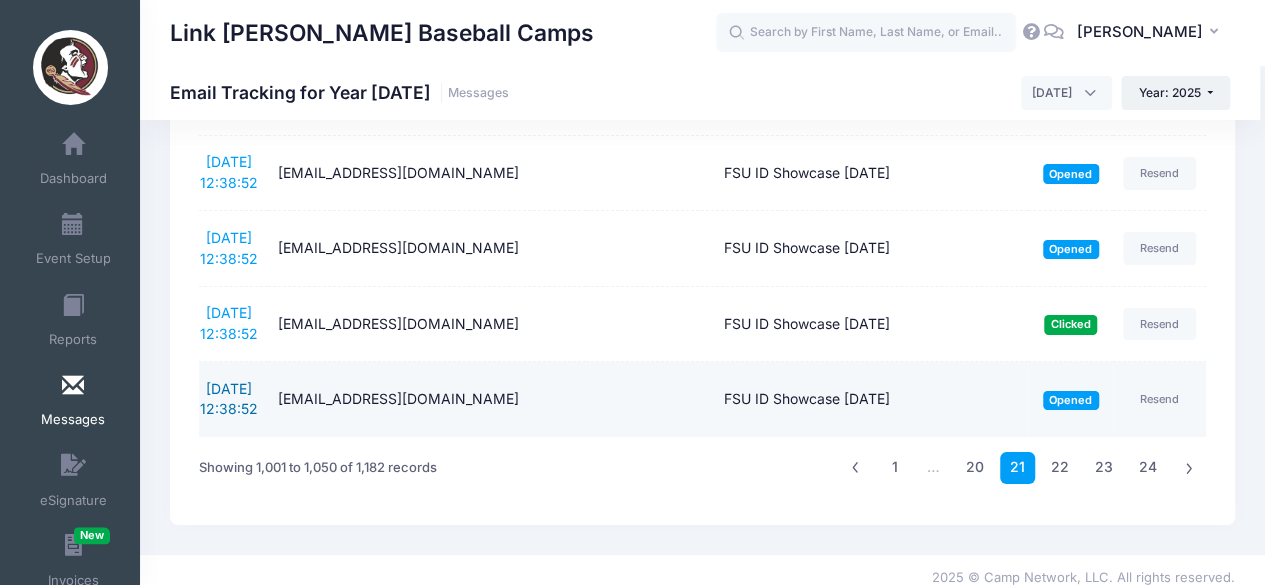 click on "7/2/2025 12:38:52" at bounding box center (229, 399) 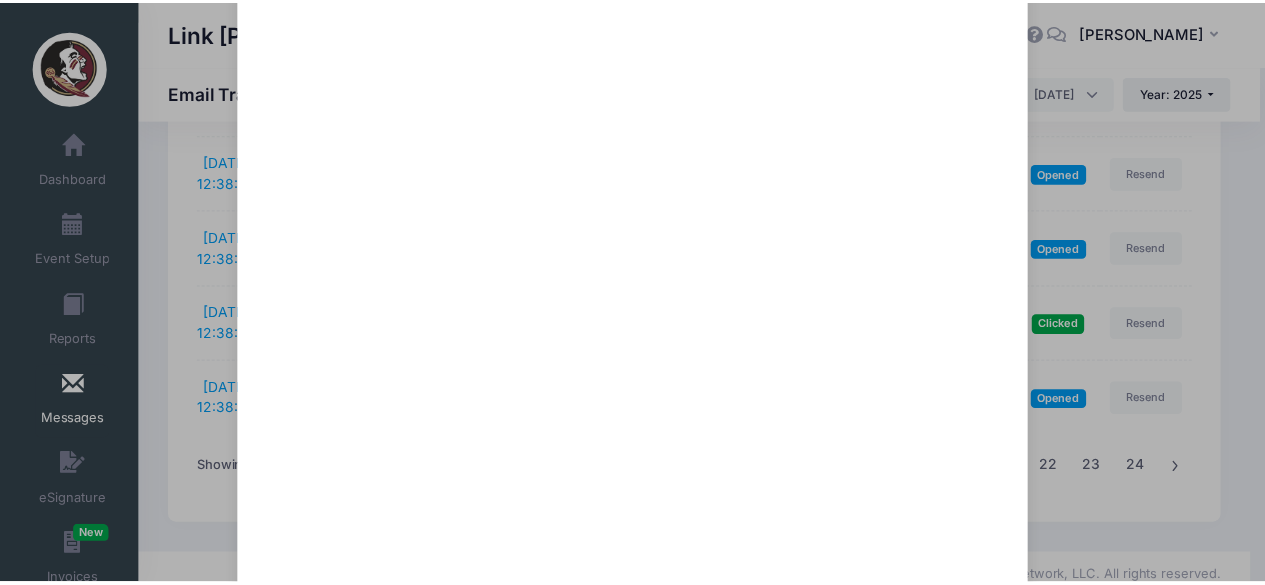 scroll, scrollTop: 1428, scrollLeft: 0, axis: vertical 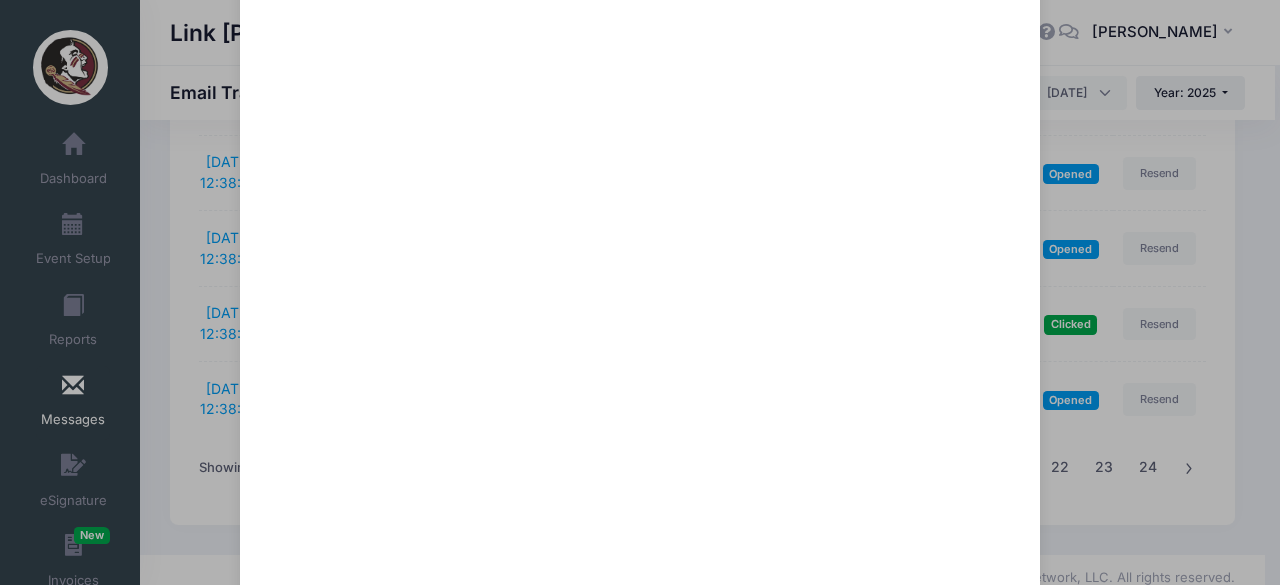 click on "FSU ID Showcase Tuesday
Sent:  7/2/2025 12:38:52
Opened  on  7/2/2025 16:05:59
To:  tiffanyestimond07@gmail.com
Close" at bounding box center [640, 292] 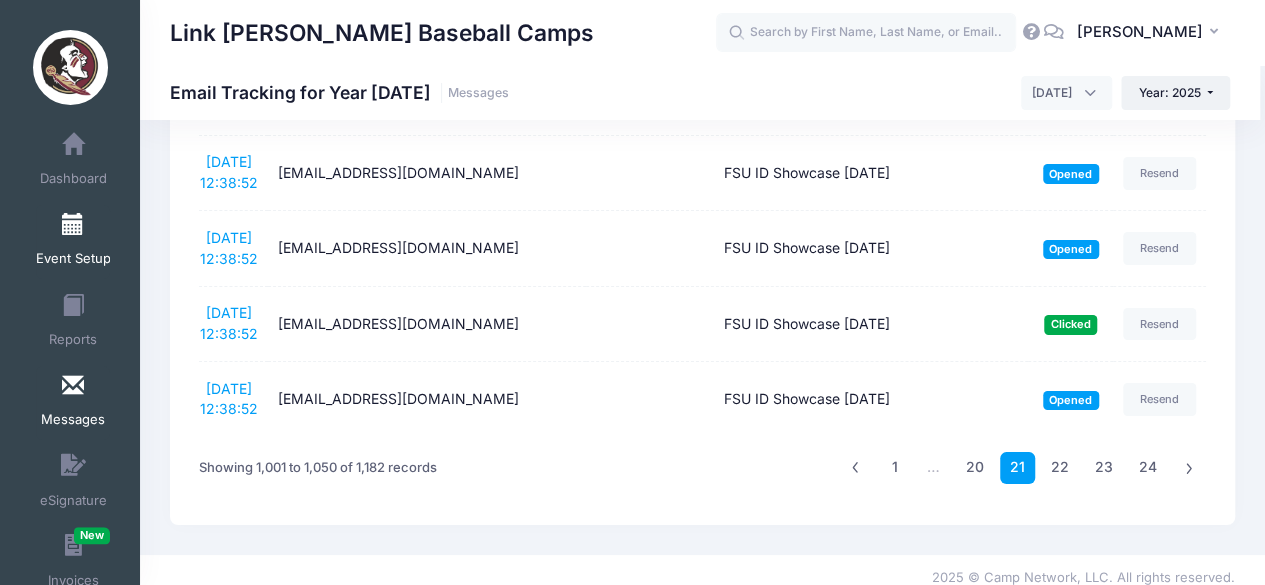 click on "Event Setup" at bounding box center [73, 242] 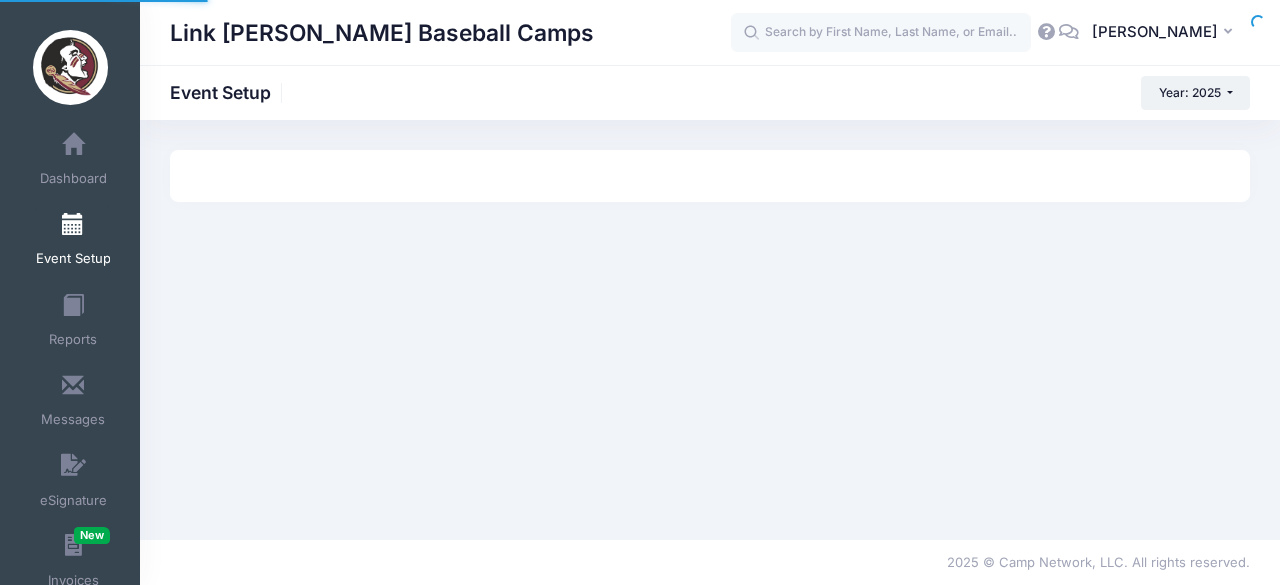 scroll, scrollTop: 0, scrollLeft: 0, axis: both 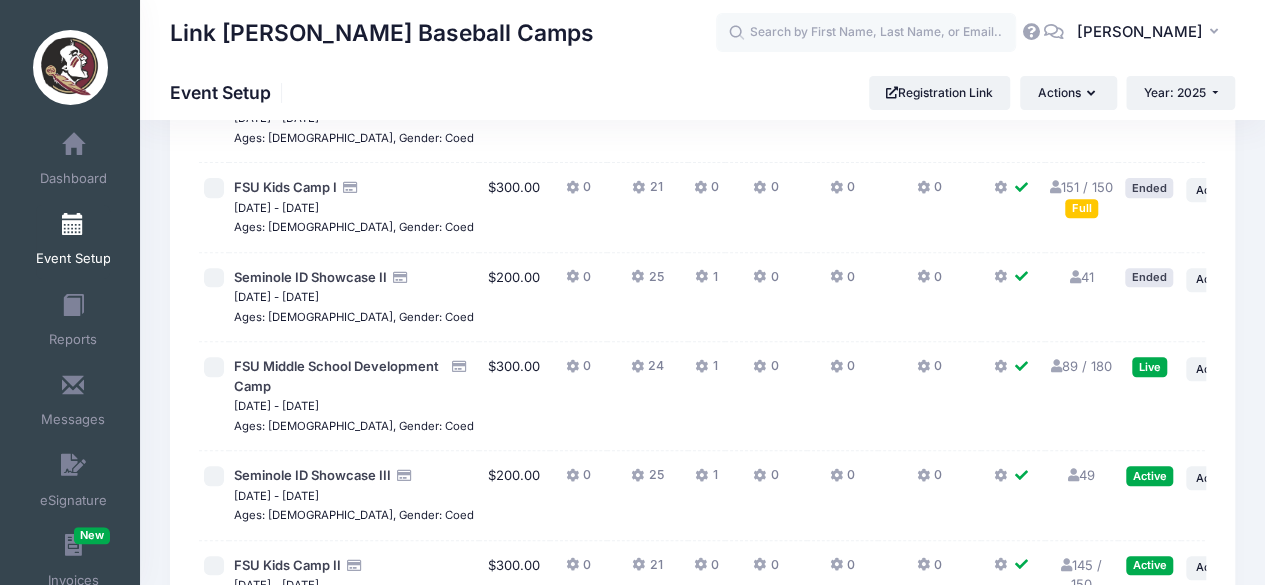click on "49
Full" at bounding box center (1081, 475) 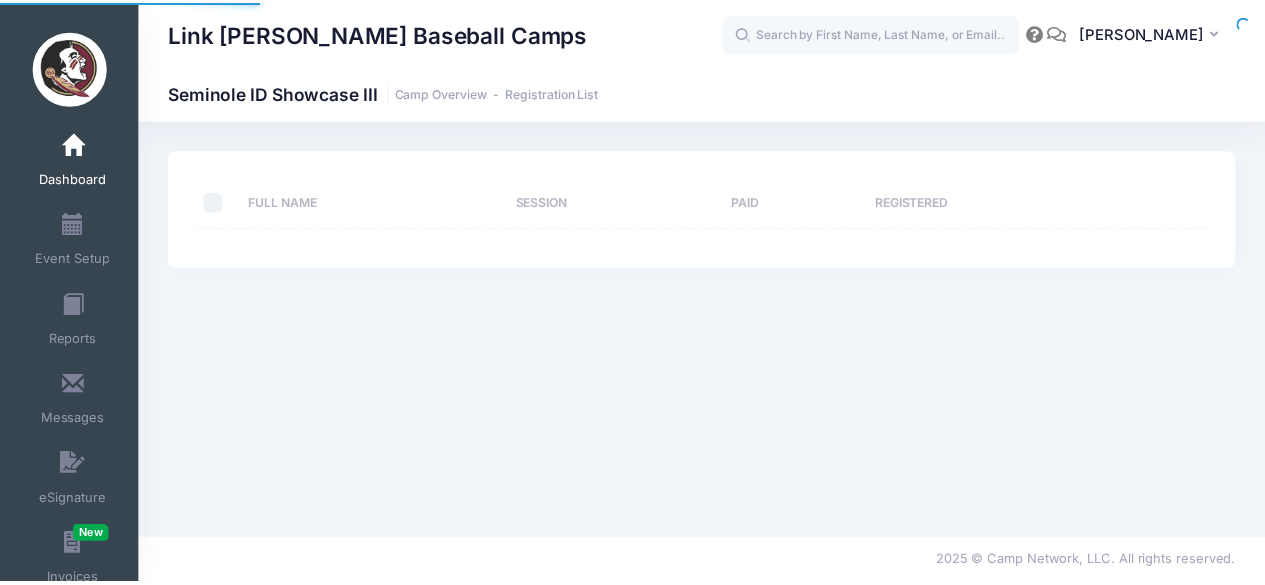 scroll, scrollTop: 0, scrollLeft: 0, axis: both 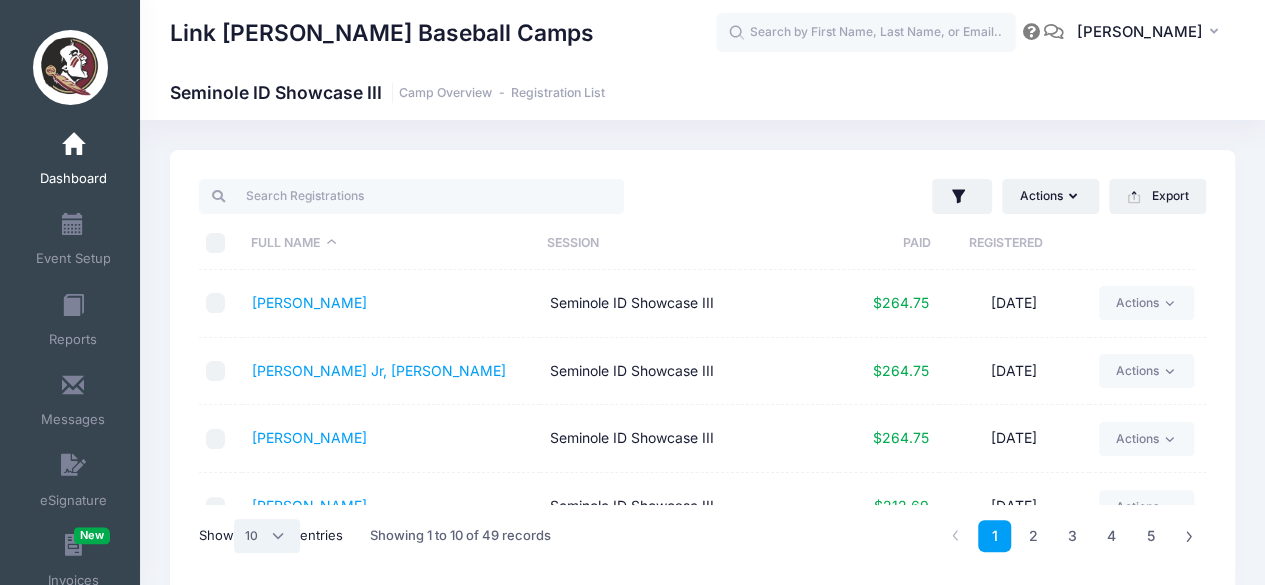 click on "All 10 25 50" at bounding box center (267, 536) 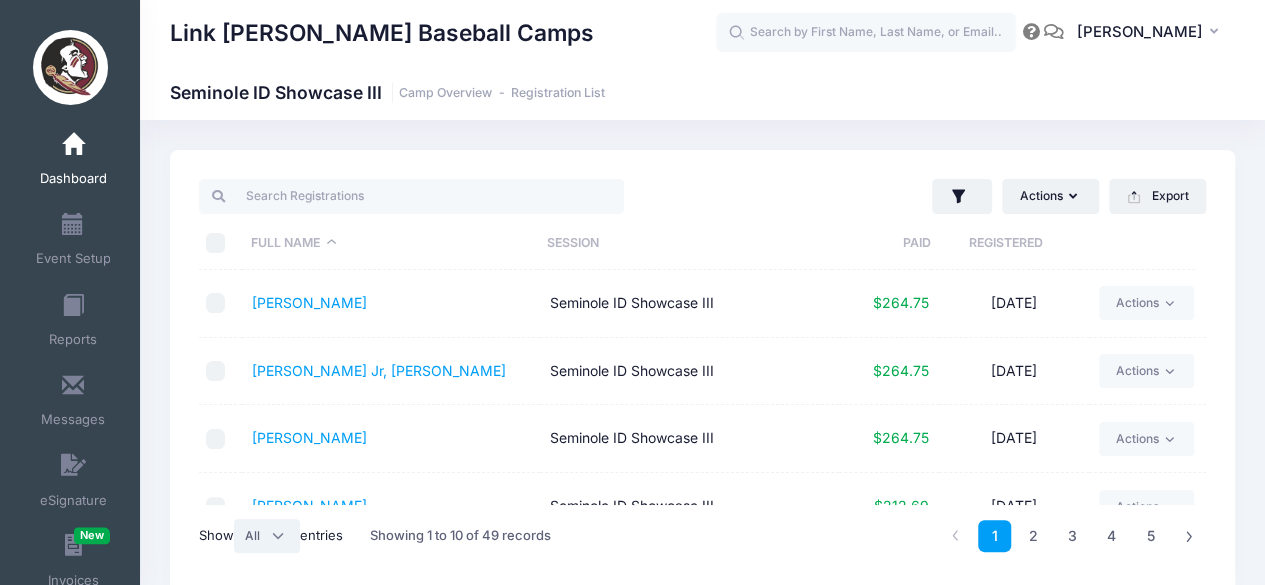 click on "All 10 25 50" at bounding box center (267, 536) 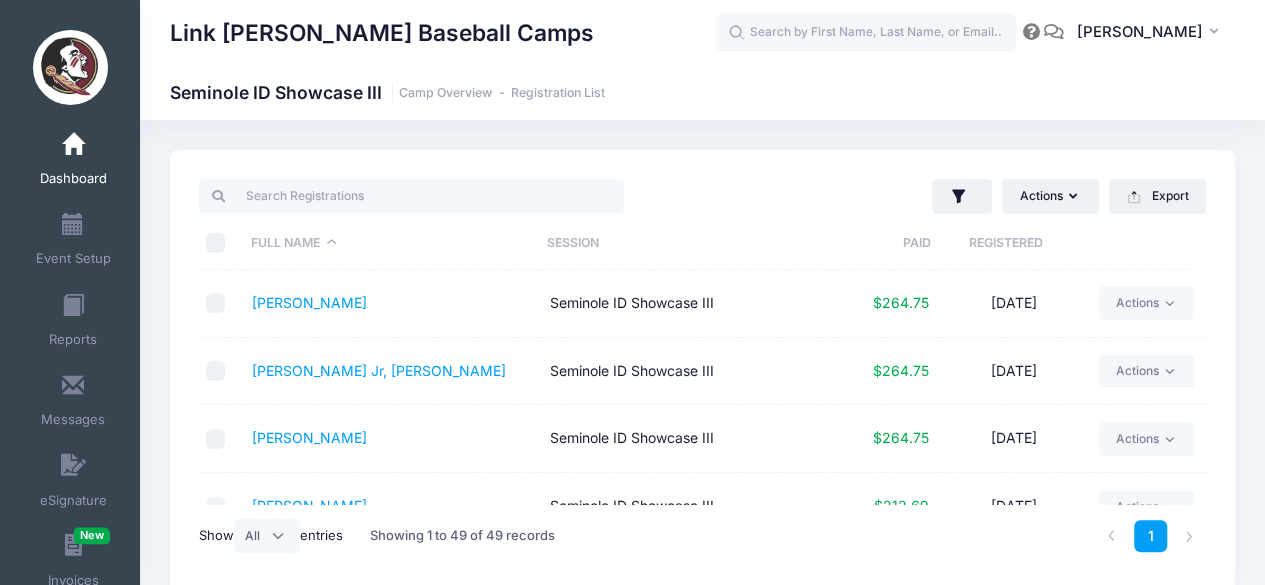 click at bounding box center [220, 243] 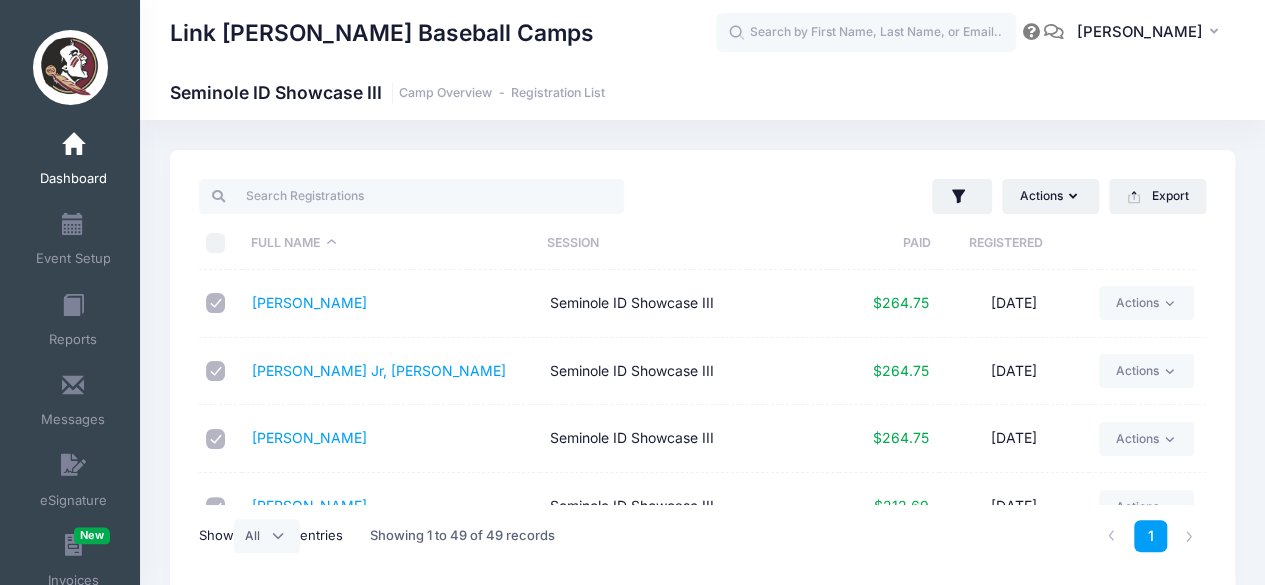 checkbox on "true" 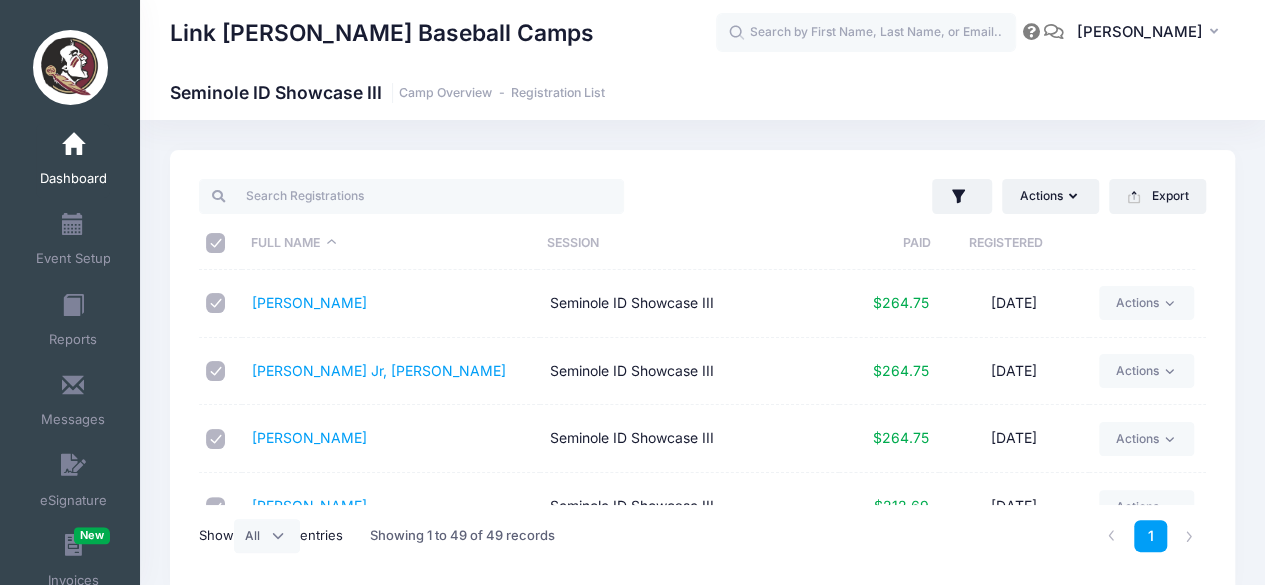 checkbox on "true" 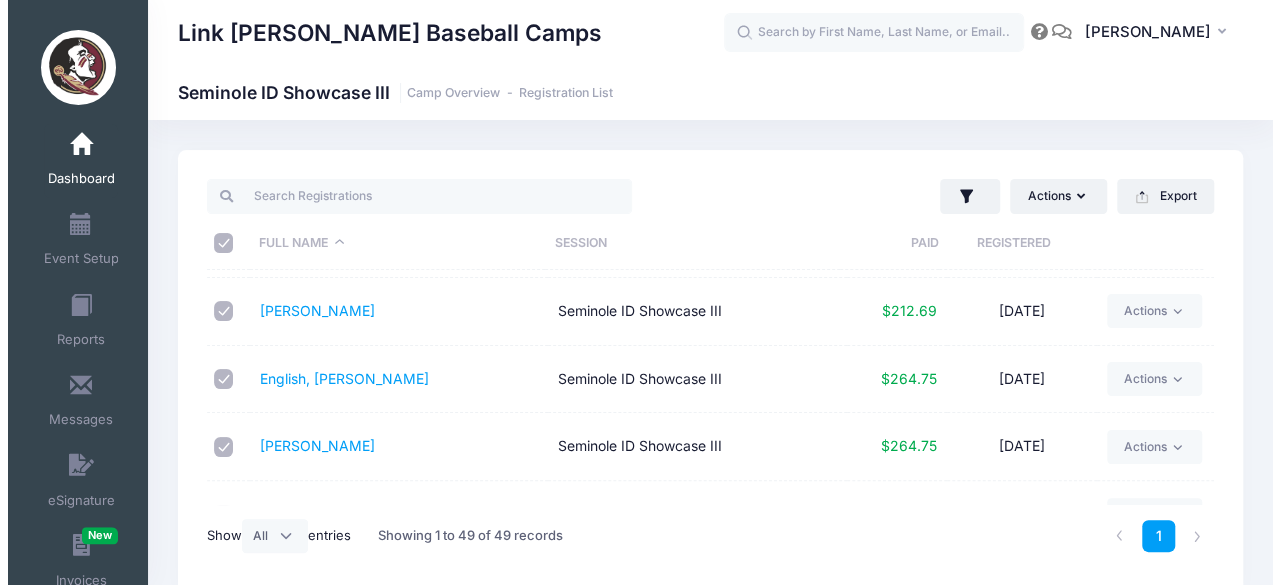scroll, scrollTop: 400, scrollLeft: 0, axis: vertical 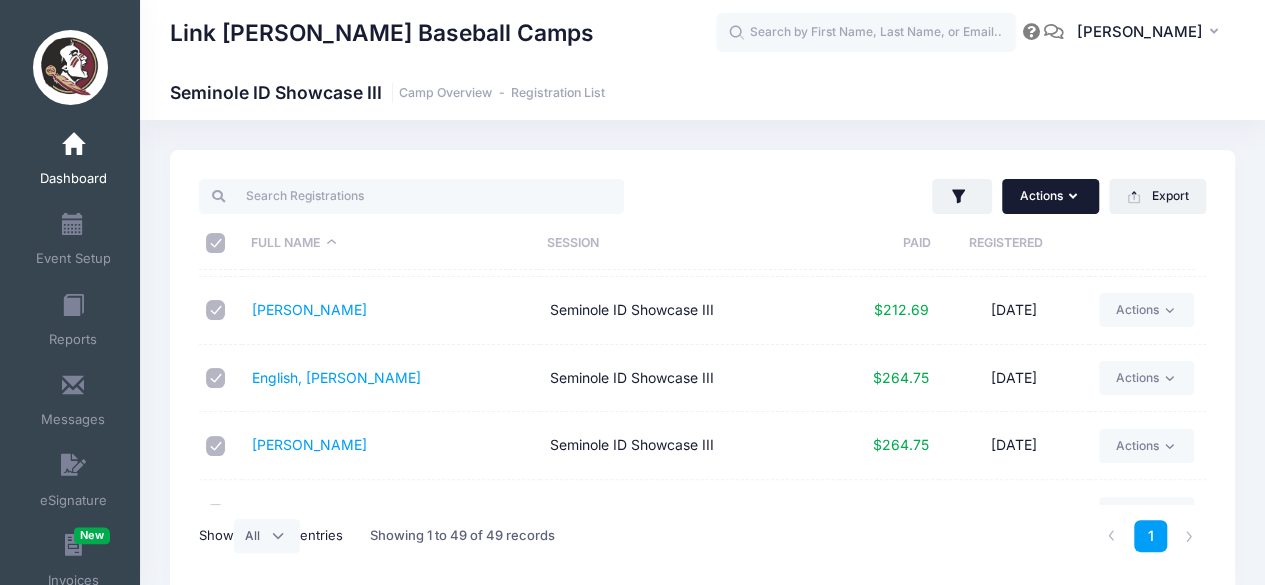 click on "Actions" at bounding box center [1050, 196] 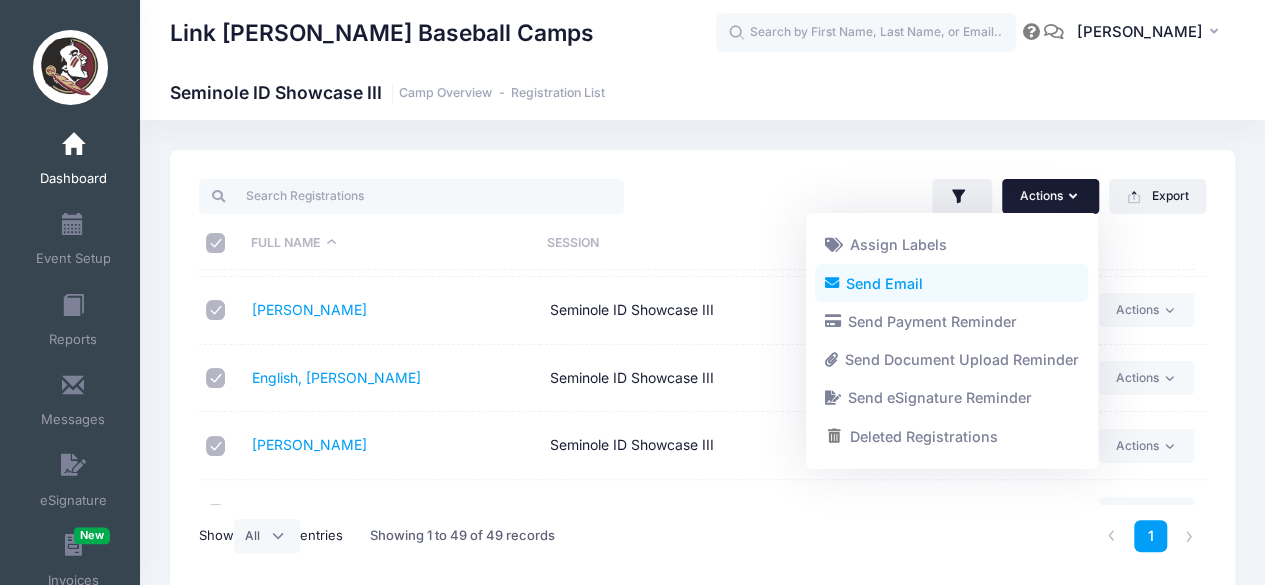 click on "Send Email" at bounding box center [951, 283] 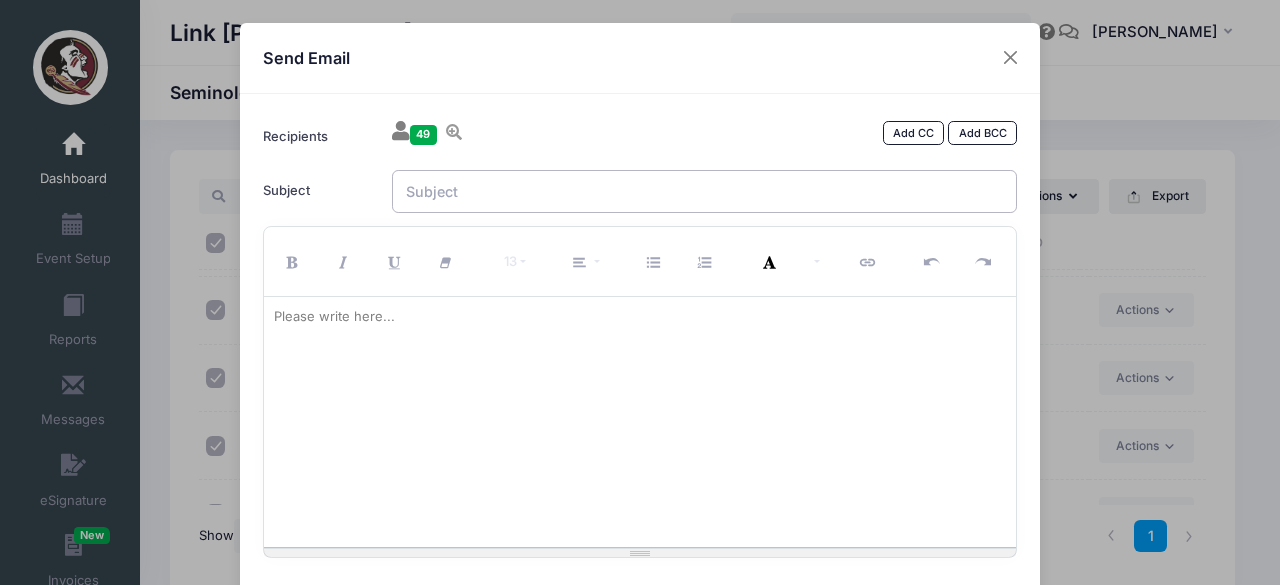 click on "Subject" at bounding box center [705, 191] 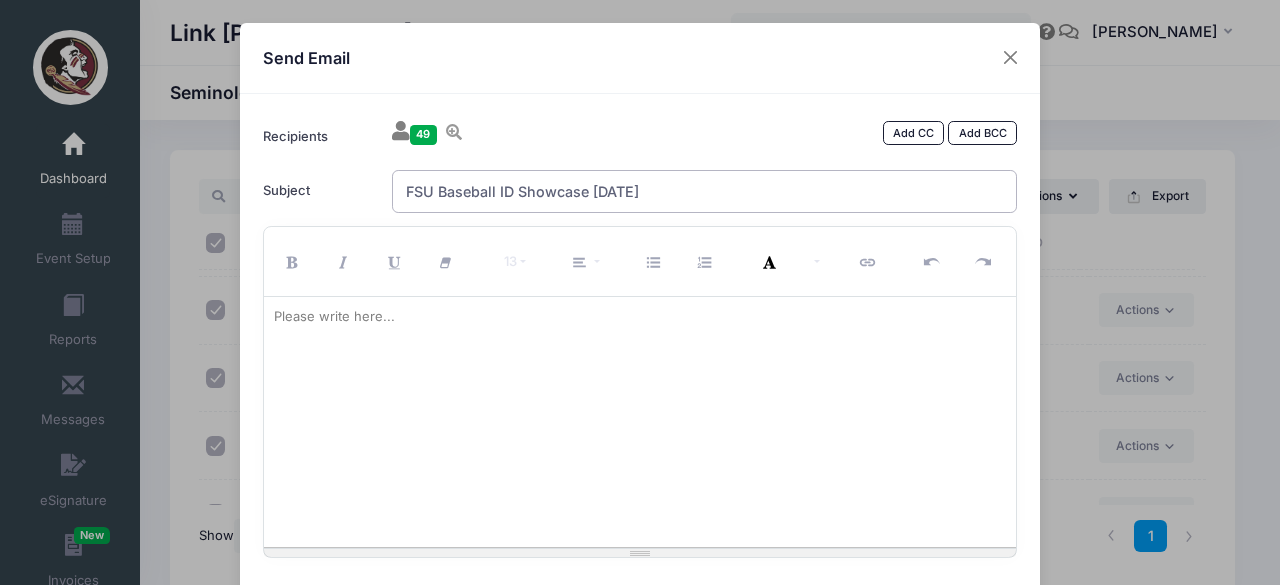 type on "FSU Baseball ID Showcase Tuesday" 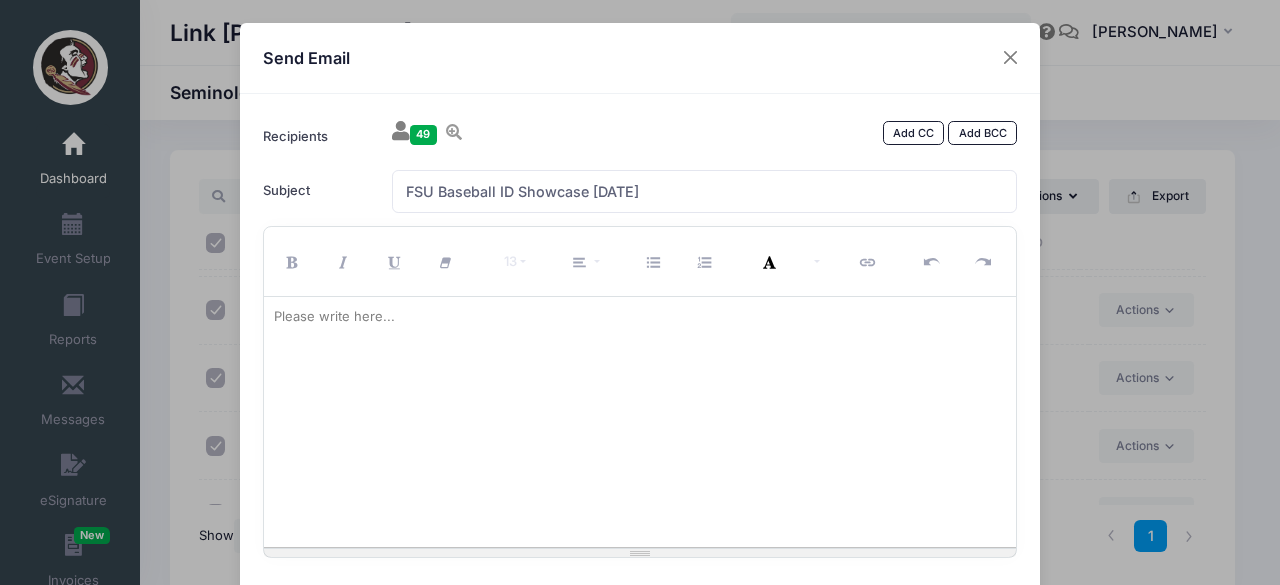 click at bounding box center [640, 422] 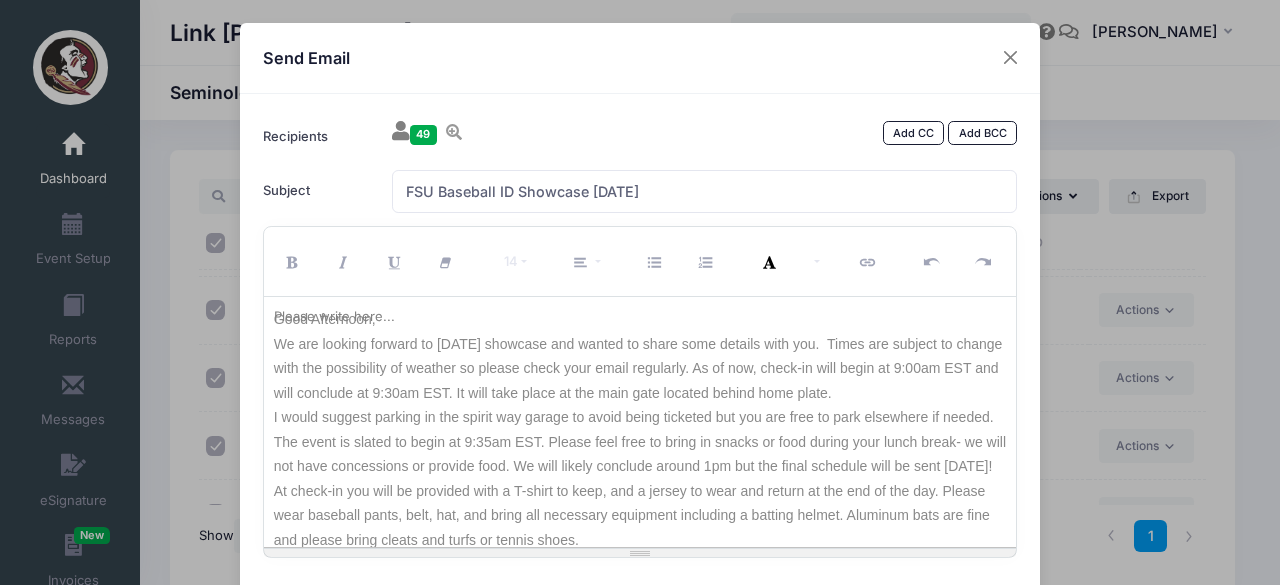type 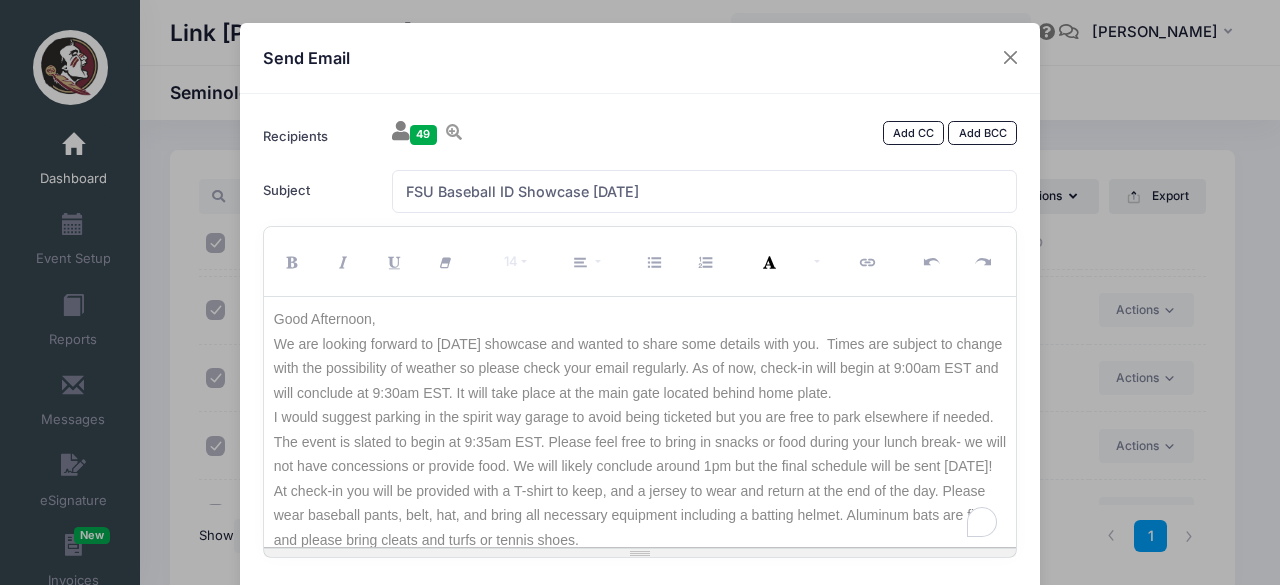 scroll, scrollTop: 759, scrollLeft: 0, axis: vertical 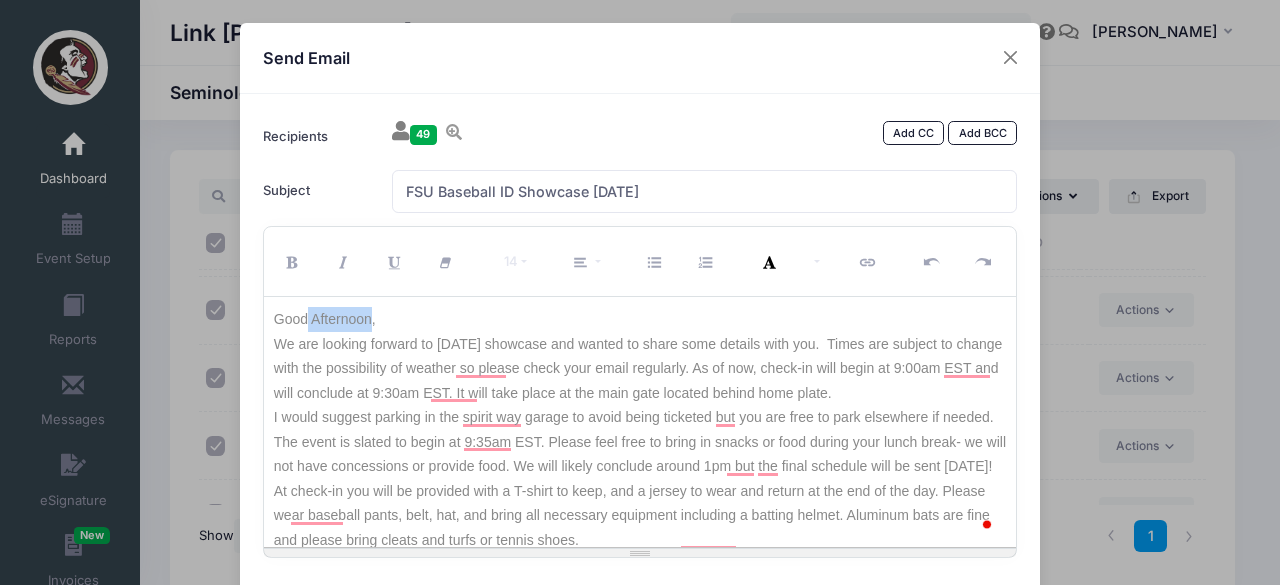 drag, startPoint x: 364, startPoint y: 313, endPoint x: 302, endPoint y: 318, distance: 62.201286 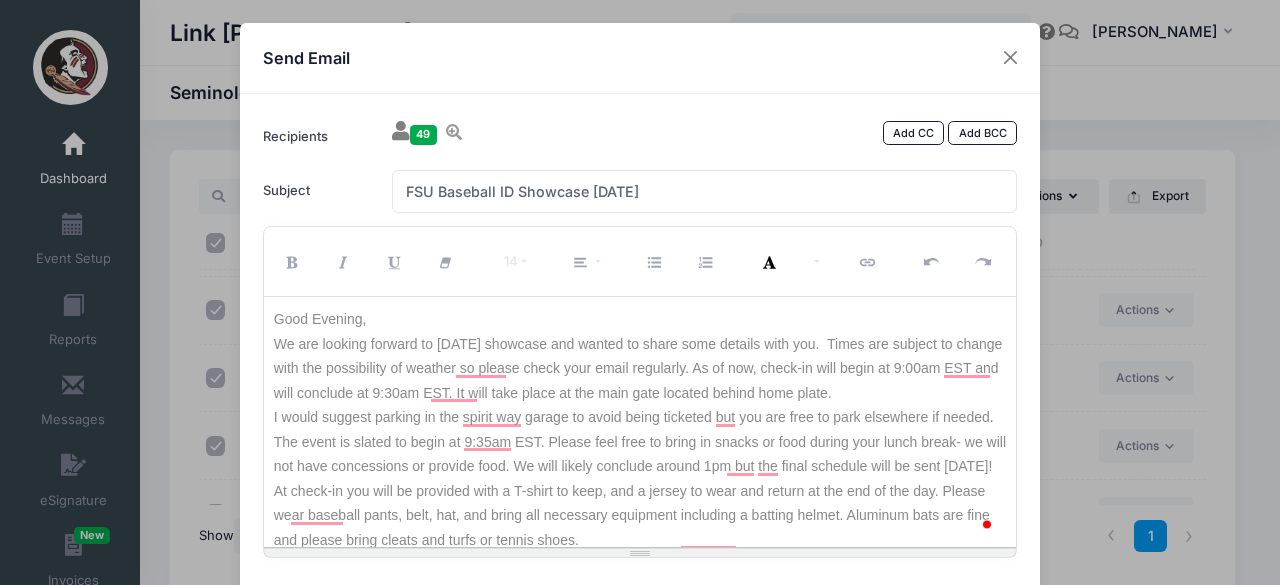 click on "Good Evening, We are looking forward to Tuesday's showcase and wanted to share some details with you.  Times are subject to change with the possibility of weather so please check your email regularly. As of now, check-in will begin at 9:00am EST and will conclude at 9:30am EST. It will take place at the main gate located behind home plate.  I would suggest parking in the spirit way garage to avoid being ticketed but you are free to park elsewhere if needed. The event is slated to begin at 9:35am EST. Please feel free to bring in snacks or food during your lunch break- we will not have concessions or provide food. We will likely conclude around 1pm but the final schedule will be sent Monday! At check-in you will be provided with a T-shirt to keep, and a jersey to wear and return at the end of the day. Please wear baseball pants, belt, hat, and bring all necessary equipment including a batting helmet. Aluminum bats are fine and please bring cleats and turfs or tennis shoes.    RC23bb@fsu.edu Parking:" at bounding box center (640, 422) 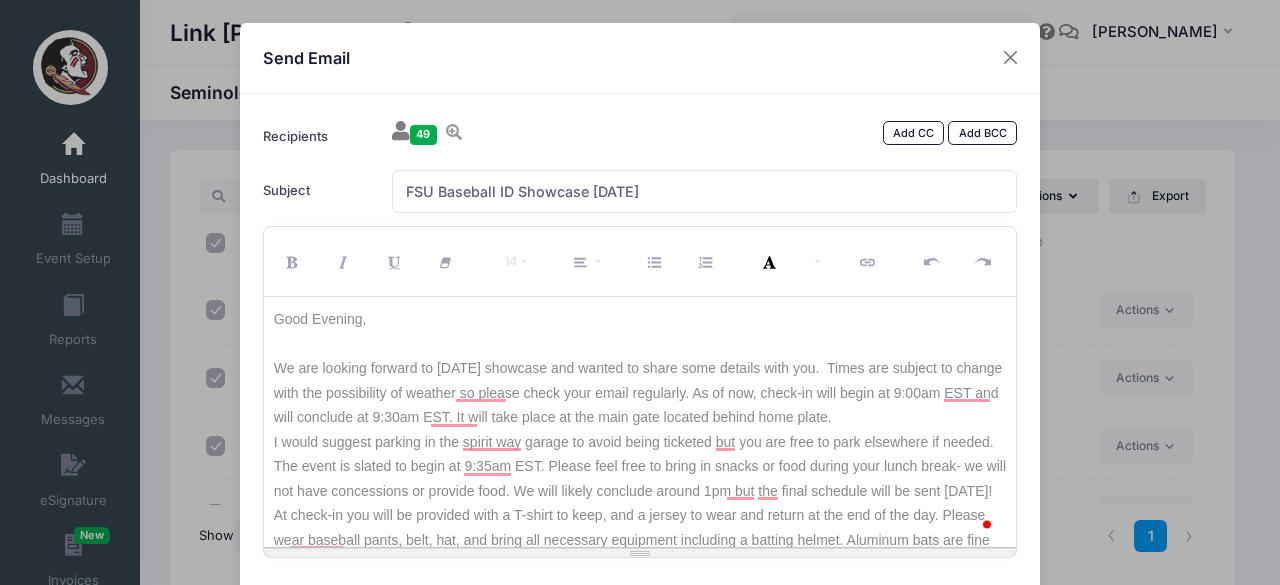 scroll, scrollTop: 503, scrollLeft: 0, axis: vertical 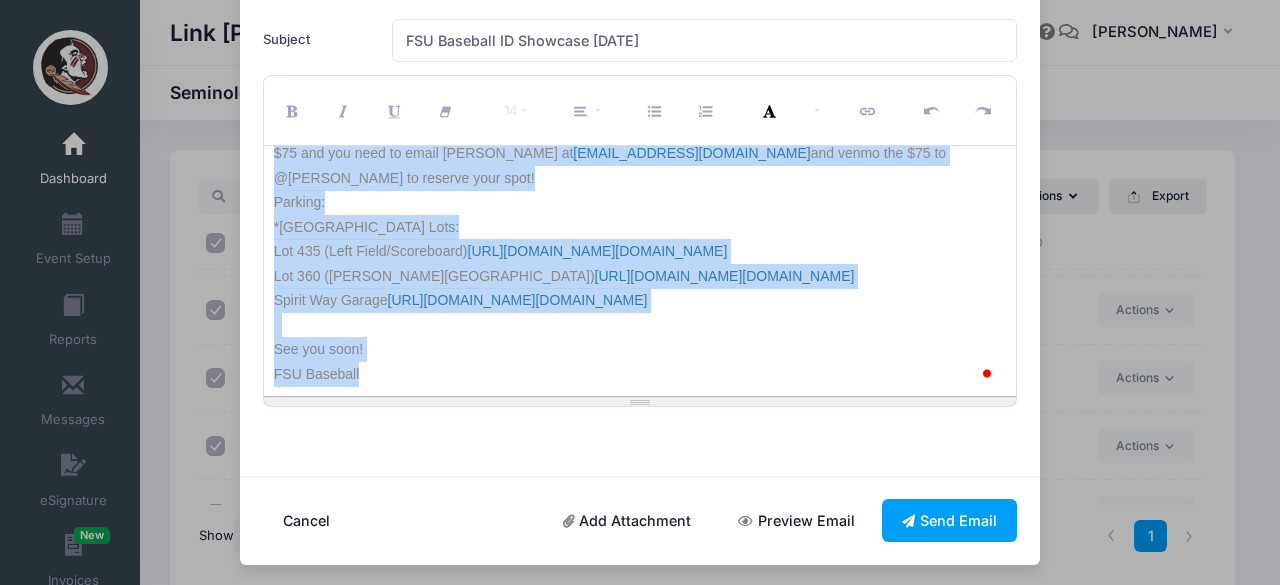 drag, startPoint x: 267, startPoint y: 319, endPoint x: 592, endPoint y: 537, distance: 391.34256 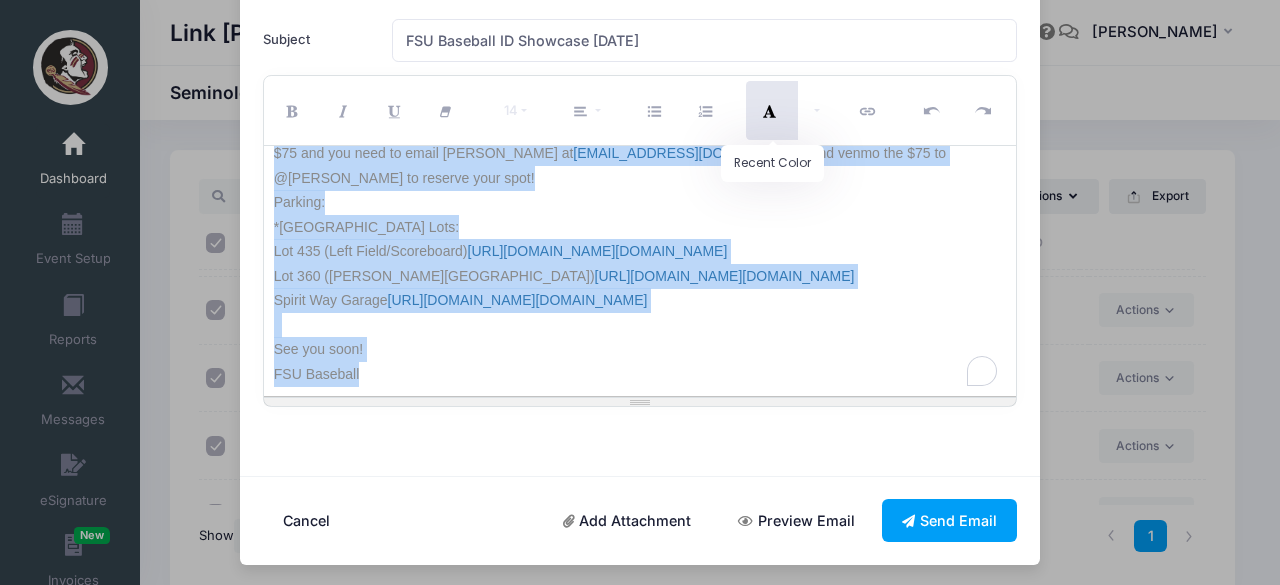 click at bounding box center (772, 110) 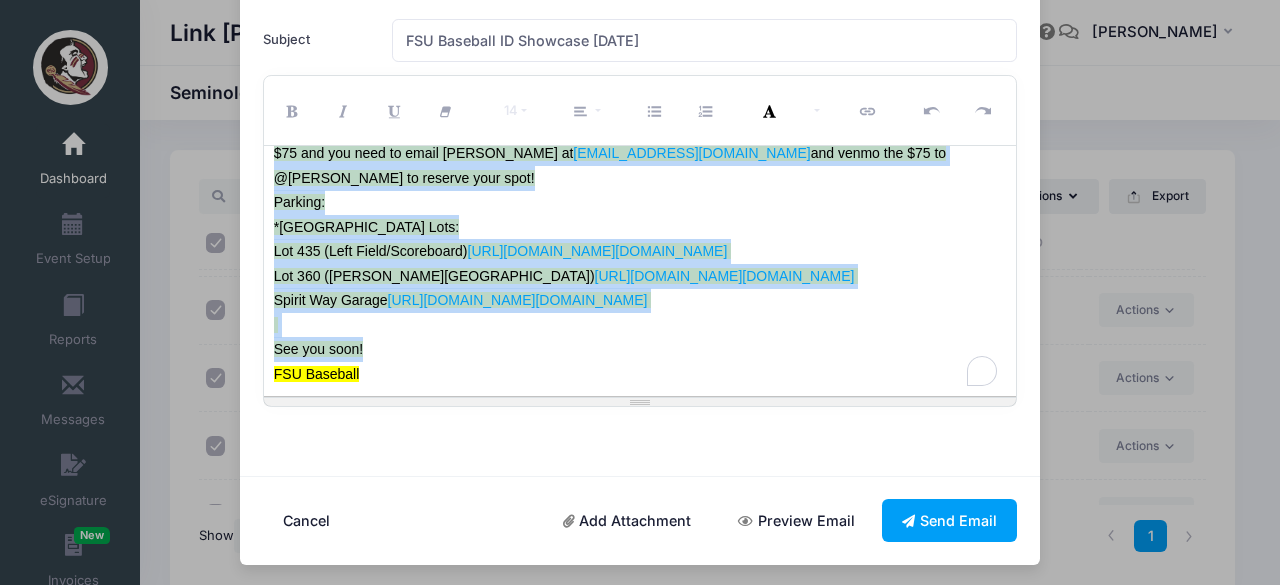 click on "Spirit Way Garage   https://urldefense.com/v3/__https://www.google.com/maps/place/Spirit*Way*2FStadium*Drive*Garage,*1122*Spirit*Way,*Tallahassee,*FL*32304/@30.4434451,-84.3073586,865m/data=!3m2!1e3!4b1!4m5!3m4!1s0x88ecf5043b426ffb:0xf61d33259b4b6935!8m2!3d30.4434405!4d-84.3051646__;KyUrKysrKysrKw!!PhOWcWs!20Kl9jQayrp9AshmyCeL3hP5lcyW_ytcNZuvies8Whn_-dH3DhgYXY4NmAn0Yhc560fBcfYvnD88QBfS5gl2PWemvrr6$" at bounding box center (640, 300) 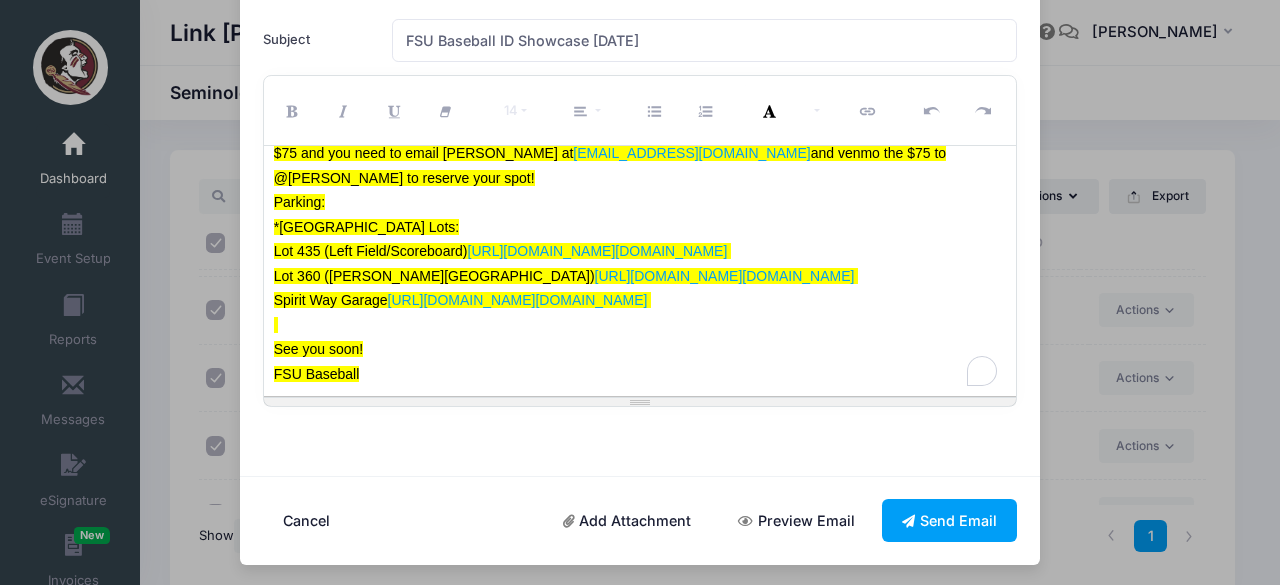 scroll, scrollTop: 0, scrollLeft: 0, axis: both 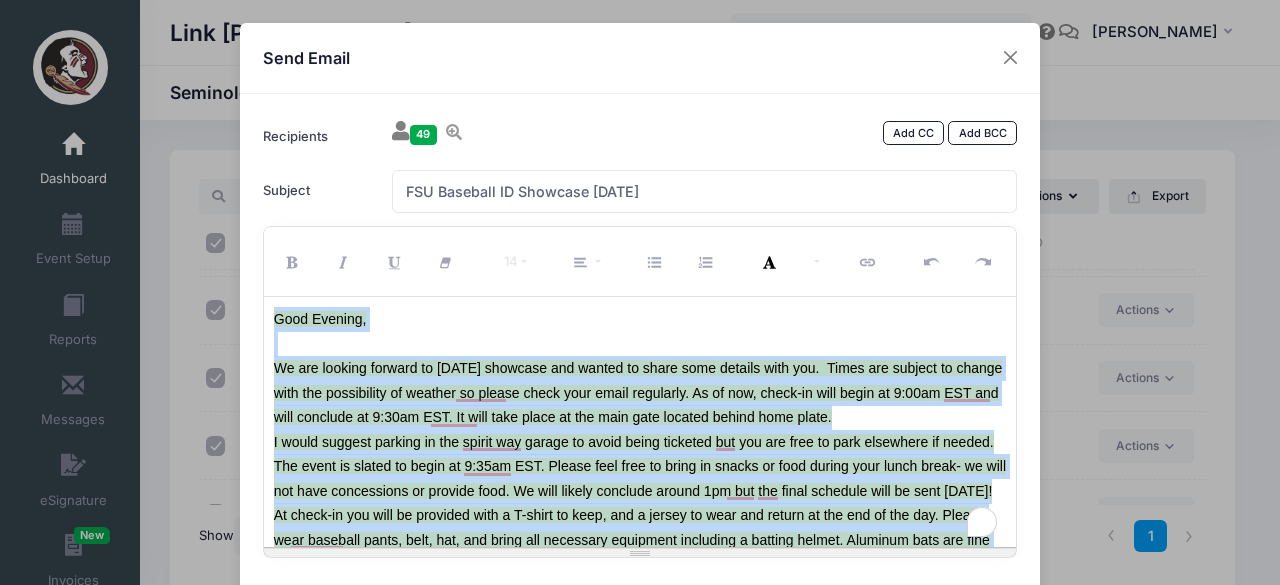 drag, startPoint x: 463, startPoint y: 379, endPoint x: 142, endPoint y: -73, distance: 554.387 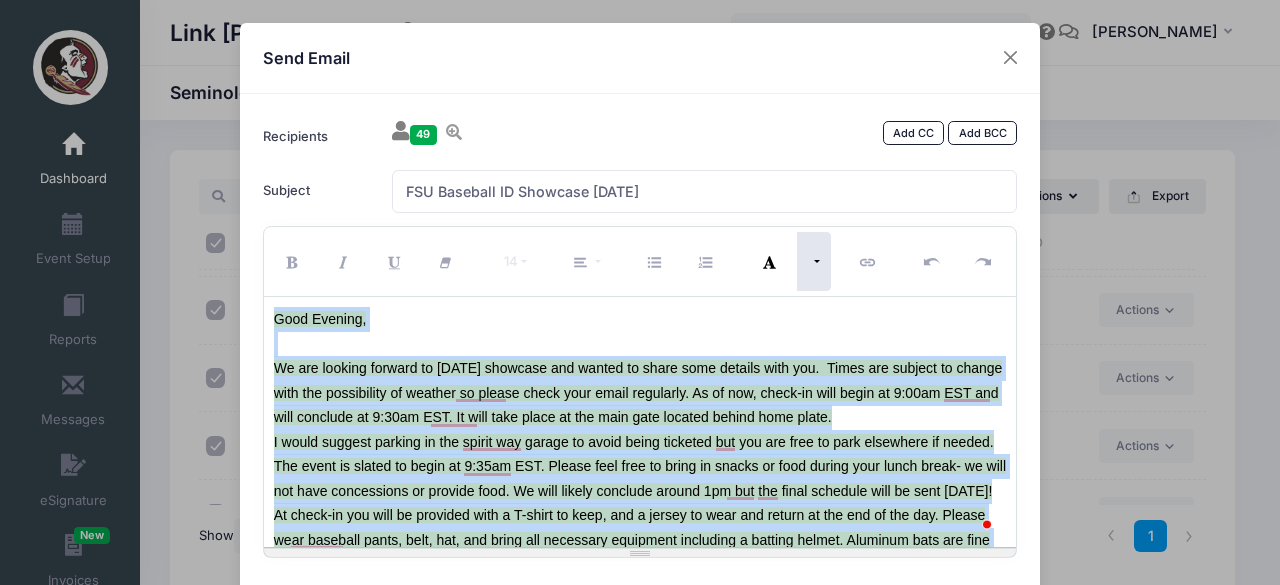 click at bounding box center (814, 261) 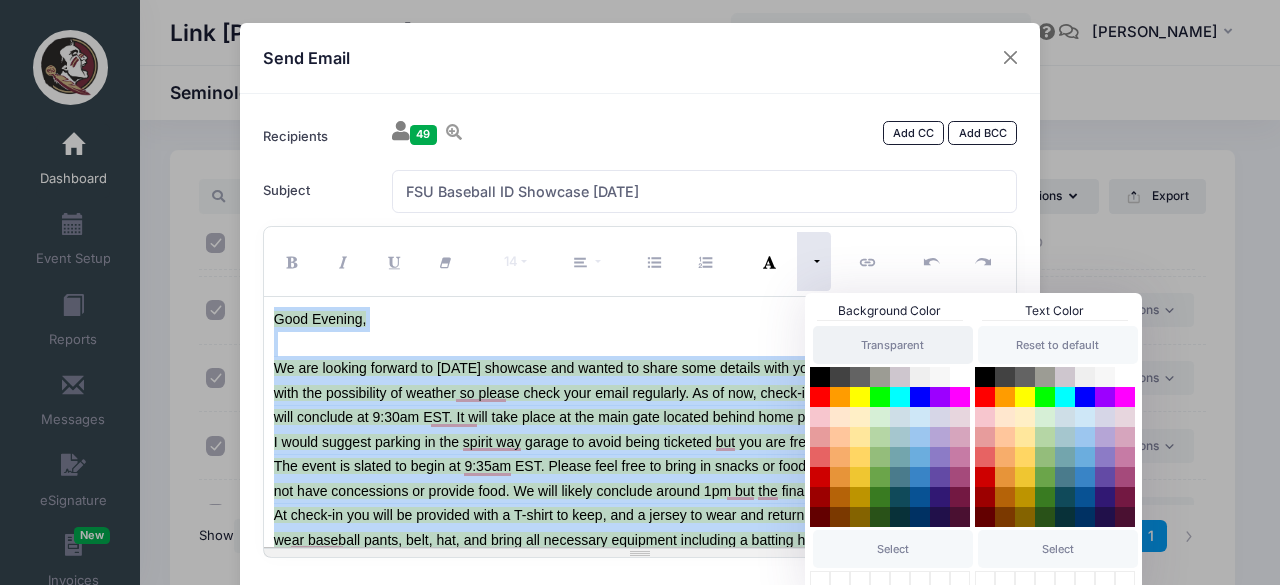 click on "Transparent" at bounding box center (893, 345) 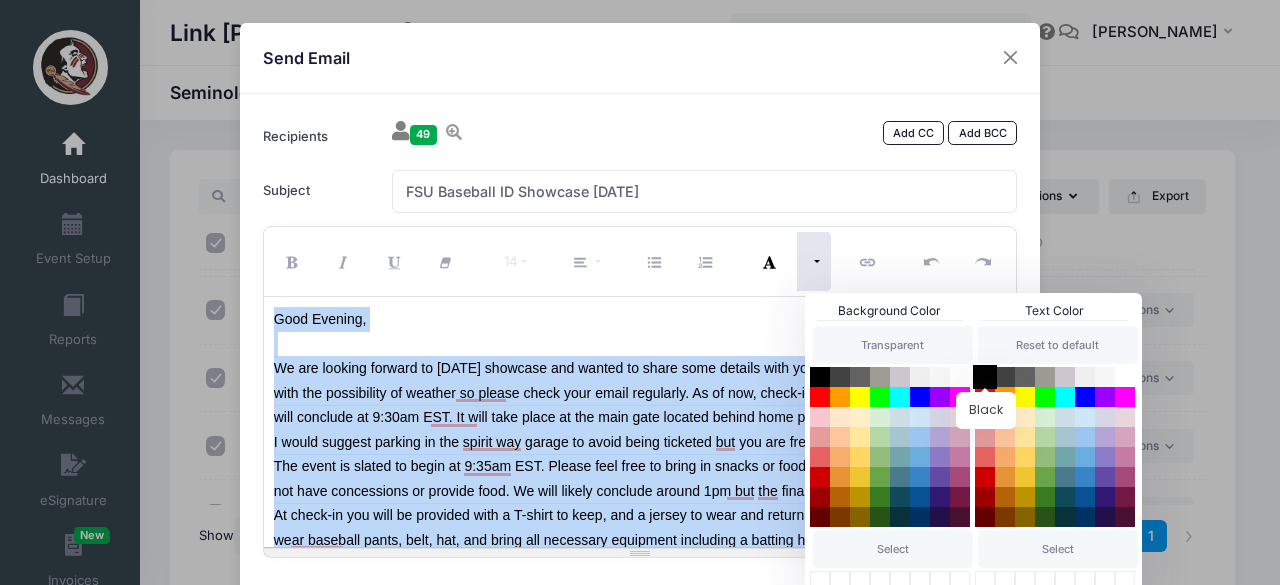click at bounding box center (985, 377) 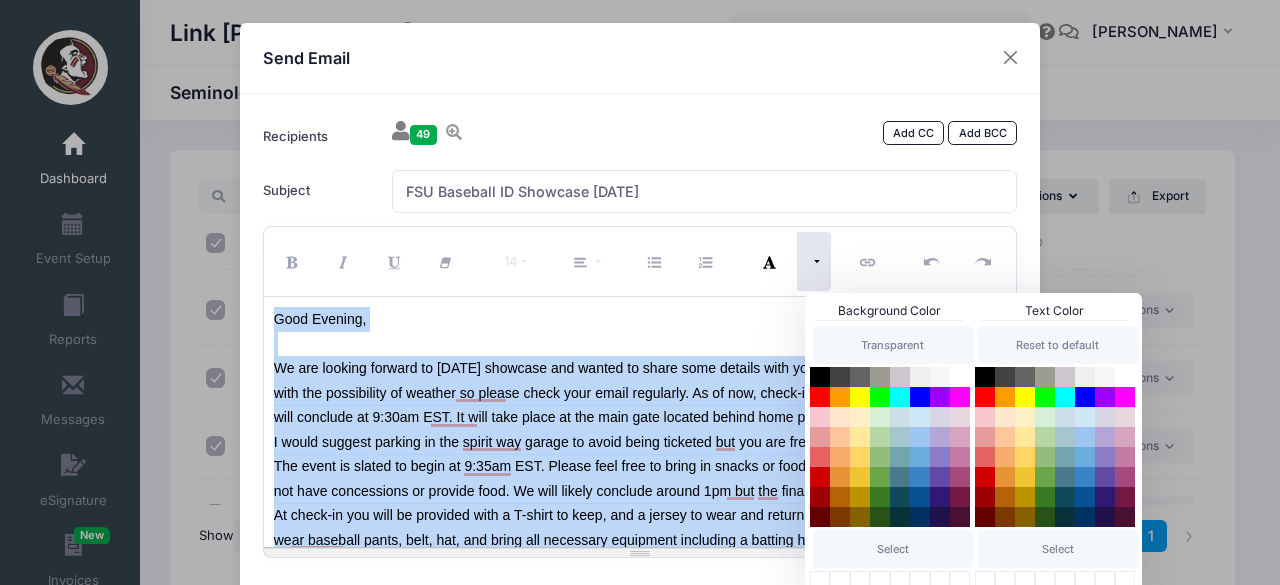 click at bounding box center [640, 344] 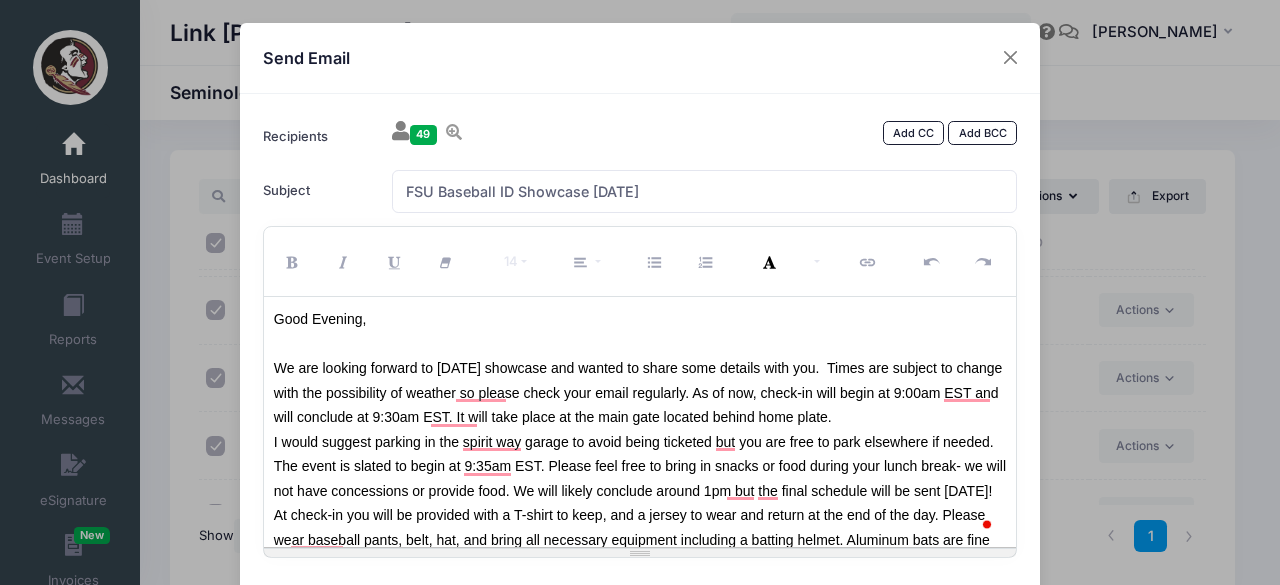 scroll, scrollTop: 30, scrollLeft: 0, axis: vertical 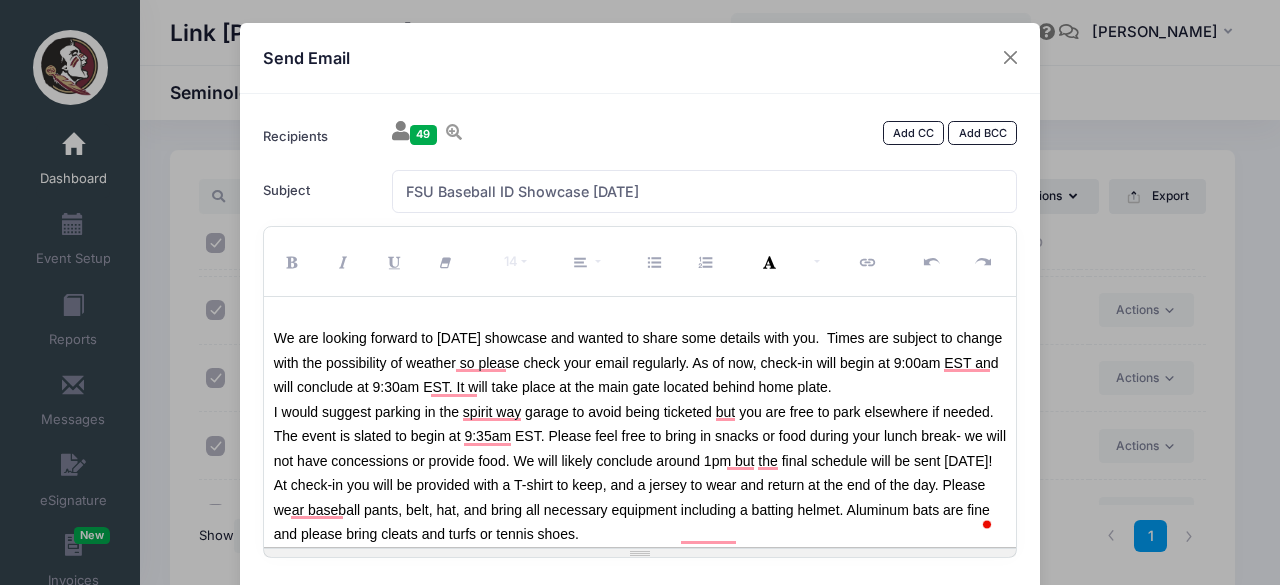 click on "We are looking forward to Tuesday's showcase and wanted to share some details with you.  Times are subject to change with the possibility of weather so please check your email regularly. As of now, check-in will begin at 9:00am EST and will conclude at 9:30am EST. It will take place at the main gate located behind home plate." at bounding box center [640, 363] 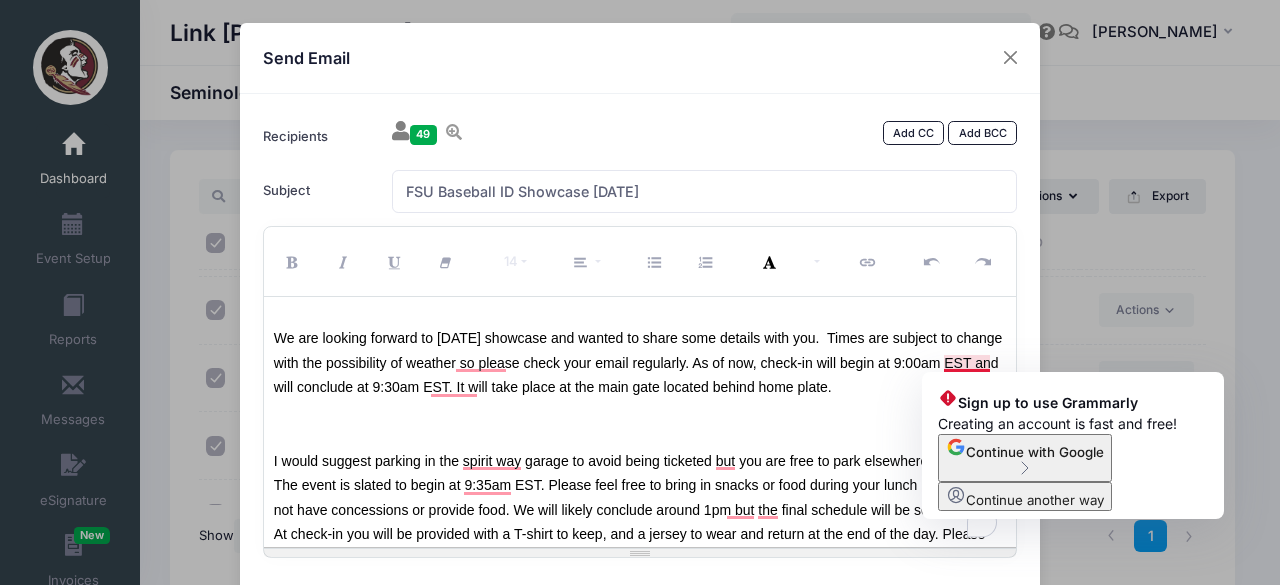 click on "We are looking forward to Tuesday's showcase and wanted to share some details with you.  Times are subject to change with the possibility of weather so please check your email regularly. As of now, check-in will begin at 9:00am EST and will conclude at 9:30am EST. It will take place at the main gate located behind home plate." at bounding box center [638, 362] 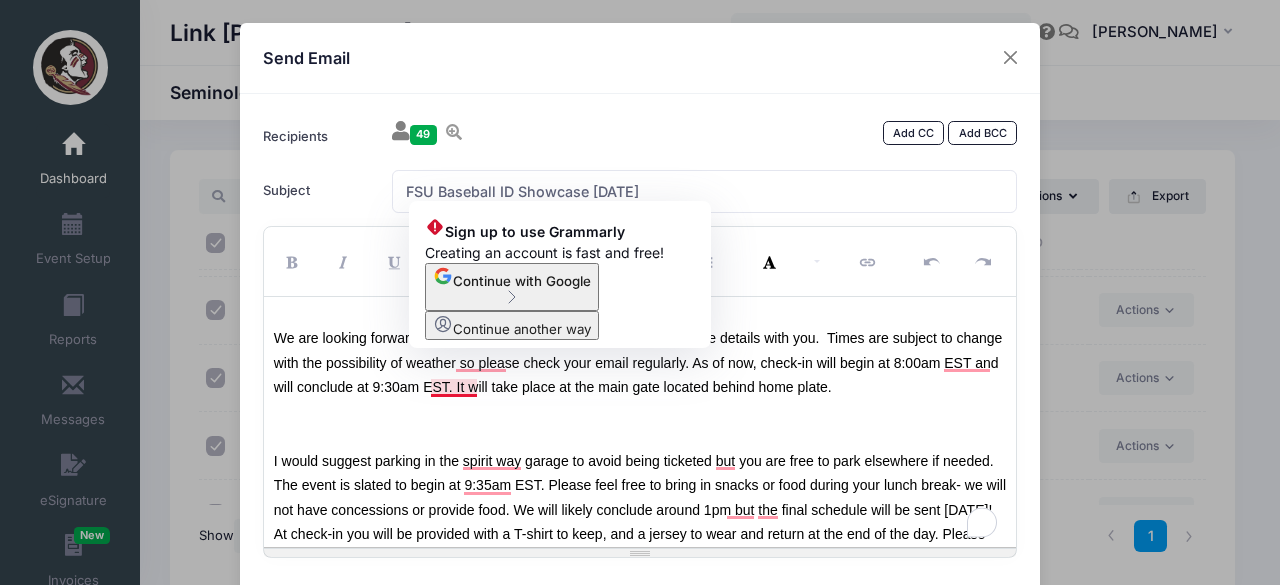 click on "We are looking forward to Tuesday's showcase and wanted to share some details with you.  Times are subject to change with the possibility of weather so please check your email regularly. As of now, check-in will begin at 8:00am EST and will conclude at 9:30am EST. It will take place at the main gate located behind home plate." at bounding box center [638, 362] 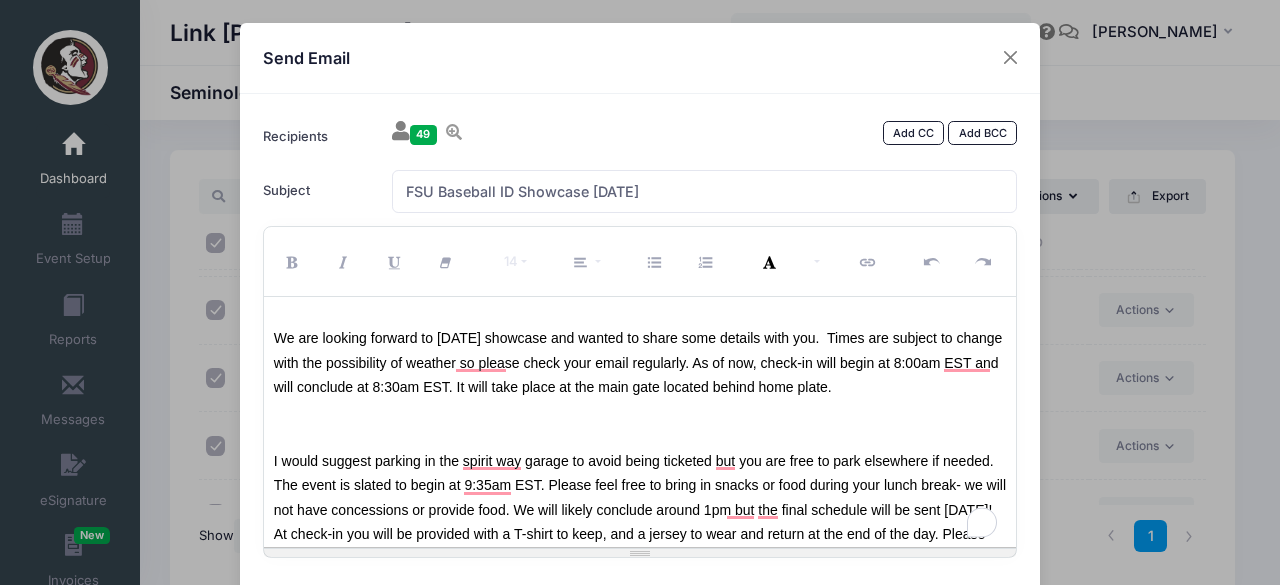 scroll, scrollTop: 52, scrollLeft: 0, axis: vertical 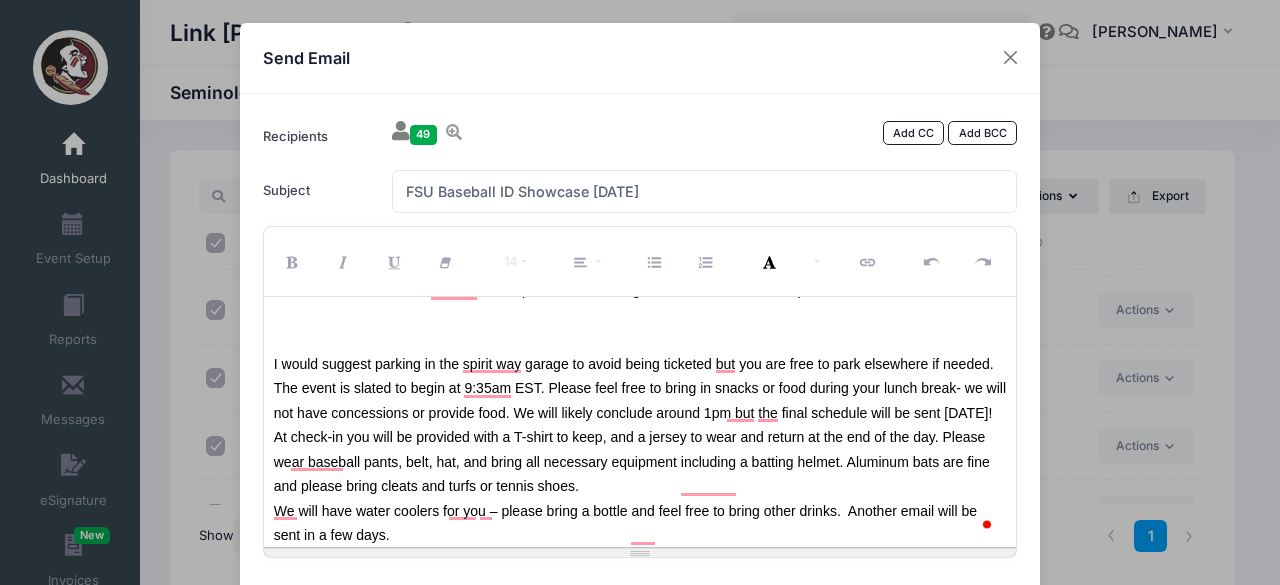 click on "I would suggest parking in the spirit way garage to avoid being ticketed but you are free to park elsewhere if needed." at bounding box center [640, 364] 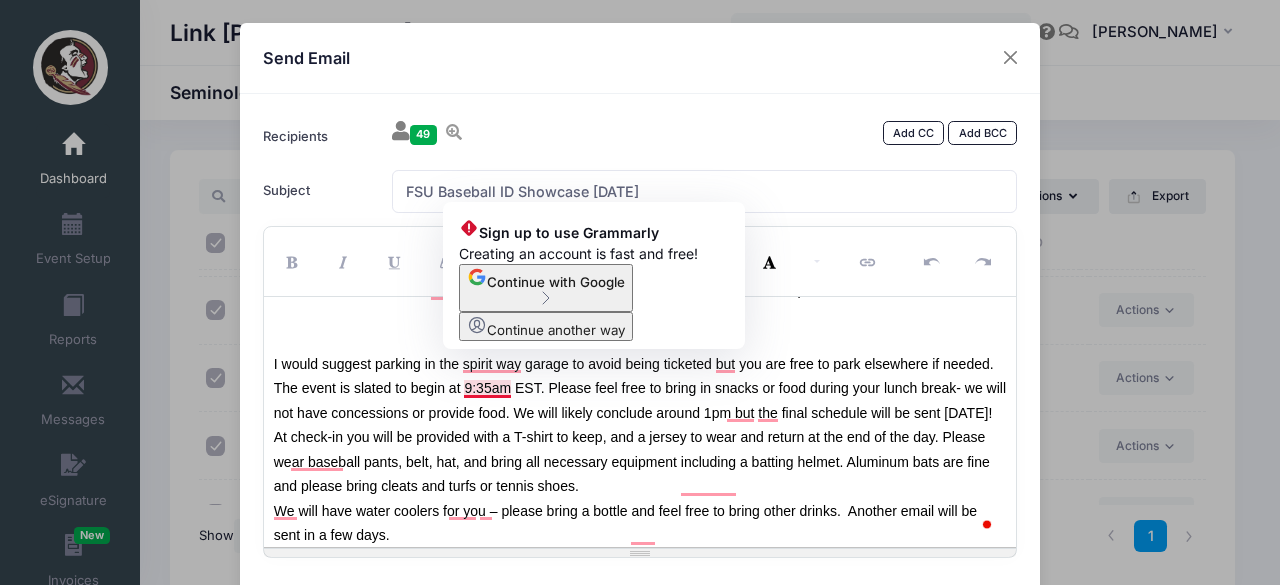 click on "The event is slated to begin at 9:35am EST. Please feel free to bring in snacks or food during your lunch break- we will not have concessions or provide food. We will likely conclude around 1pm but the final schedule will be sent Monday!" at bounding box center [640, 400] 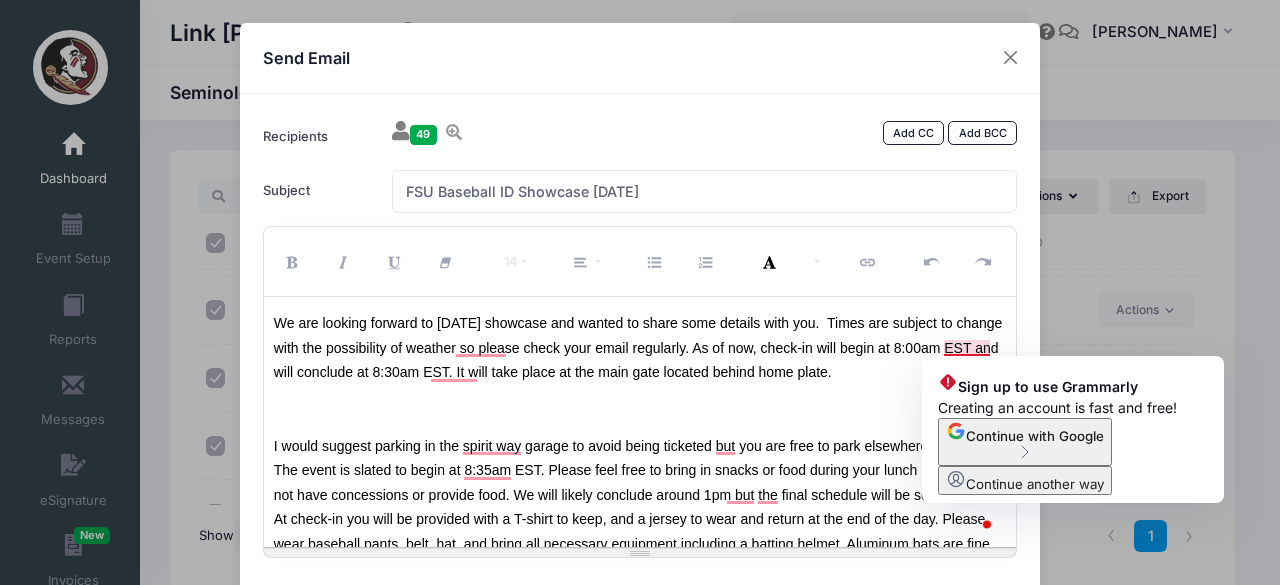click on "We are looking forward to Tuesday's showcase and wanted to share some details with you.  Times are subject to change with the possibility of weather so please check your email regularly. As of now, check-in will begin at 8:00am EST and will conclude at 8:30am EST. It will take place at the main gate located behind home plate." at bounding box center [638, 347] 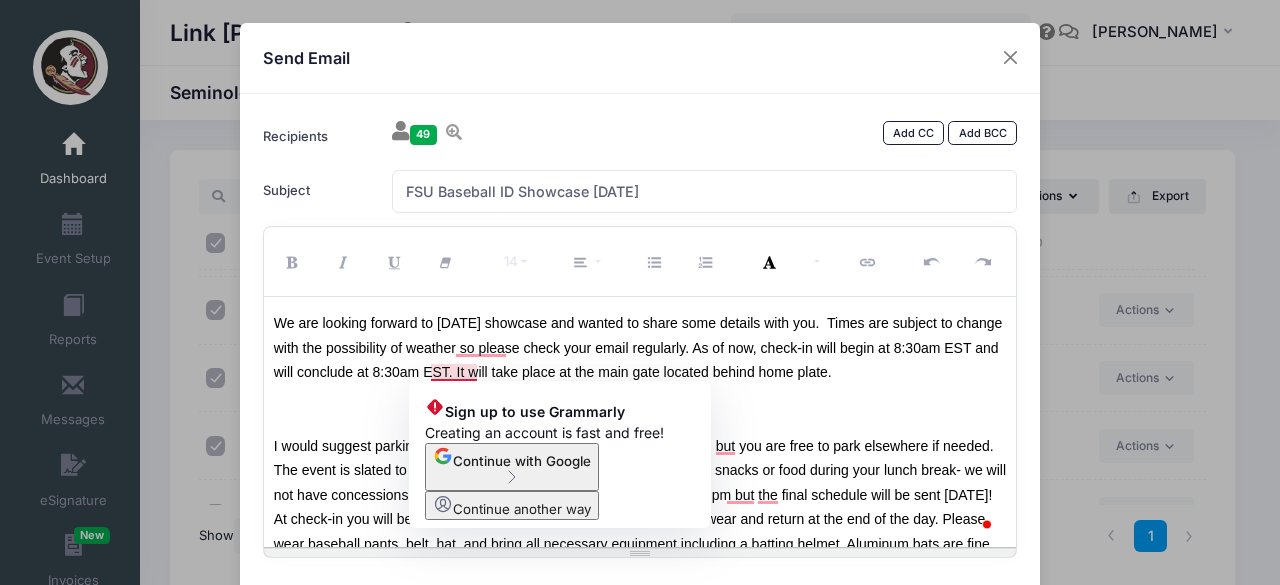 click on "We are looking forward to Tuesday's showcase and wanted to share some details with you.  Times are subject to change with the possibility of weather so please check your email regularly. As of now, check-in will begin at 8:30am EST and will conclude at 8:30am EST. It will take place at the main gate located behind home plate." at bounding box center (638, 347) 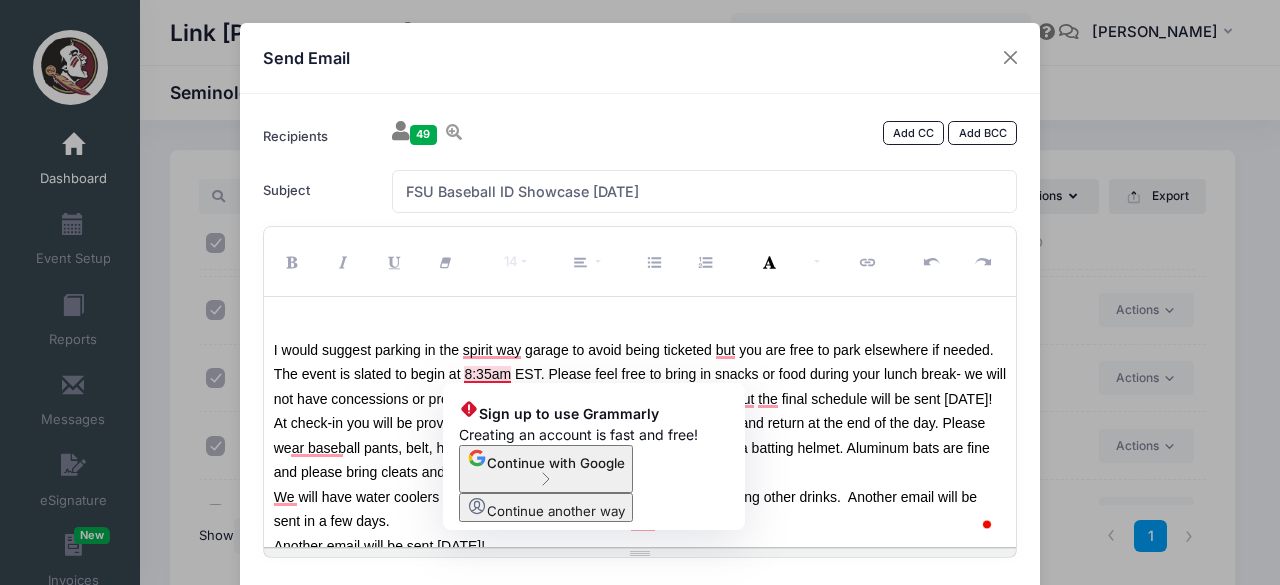 click on "The event is slated to begin at 8:35am EST. Please feel free to bring in snacks or food during your lunch break- we will not have concessions or provide food. We will likely conclude around 1pm but the final schedule will be sent Monday!" at bounding box center (640, 386) 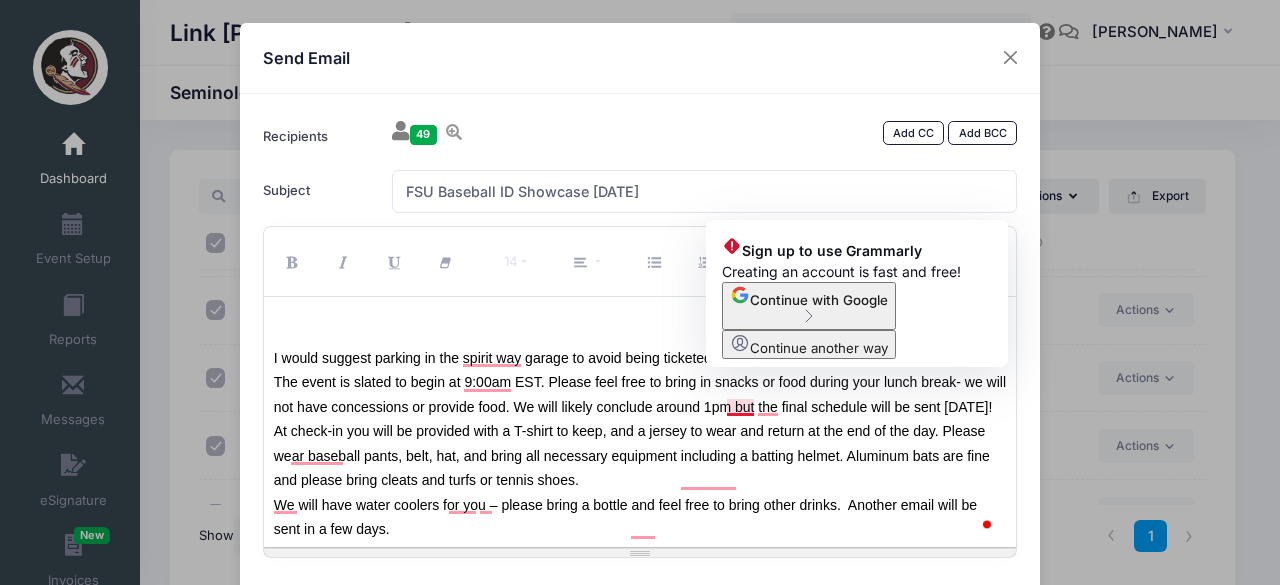 click on "The event is slated to begin at 9:00am EST. Please feel free to bring in snacks or food during your lunch break- we will not have concessions or provide food. We will likely conclude around 1pm but the final schedule will be sent Monday!" at bounding box center [640, 394] 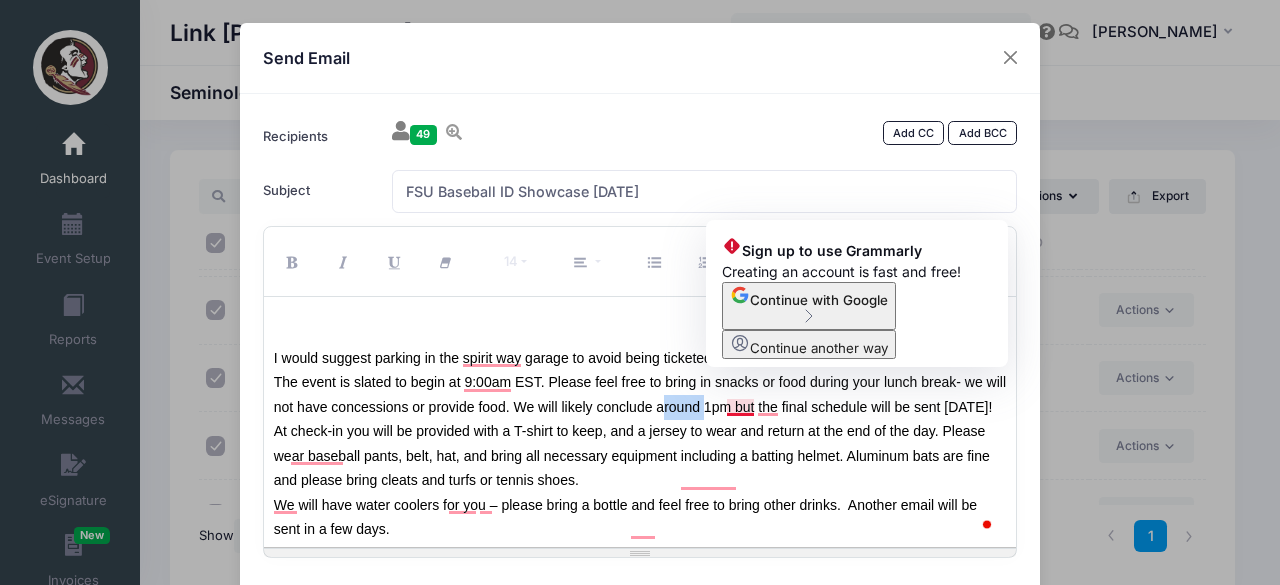 drag, startPoint x: 722, startPoint y: 404, endPoint x: 684, endPoint y: 409, distance: 38.327538 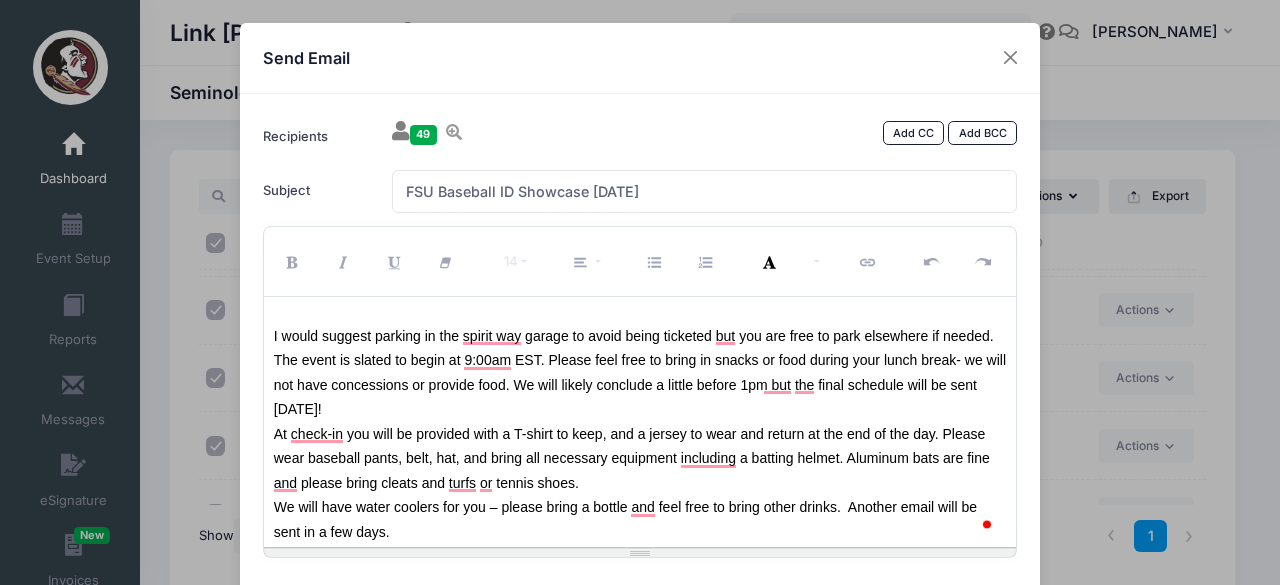 click on "The event is slated to begin at 9:00am EST. Please feel free to bring in snacks or food during your lunch break- we will not have concessions or provide food. We will likely conclude a little before 1pm but the final schedule will be sent Monday!" at bounding box center [640, 385] 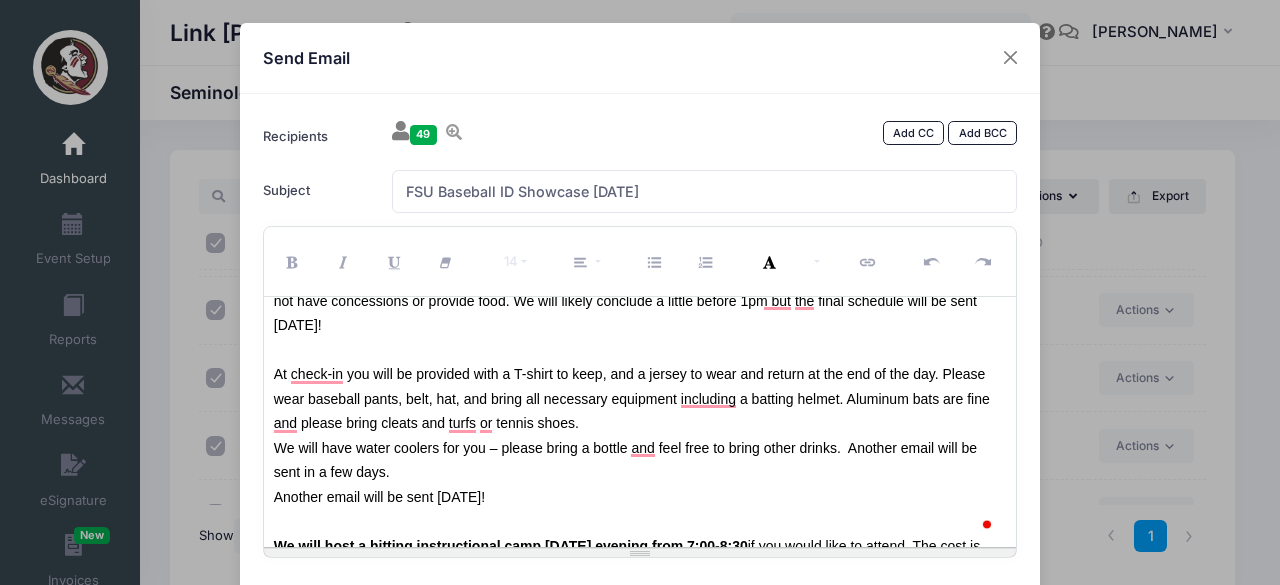 click on "At check-in you will be provided with a T-shirt to keep, and a jersey to wear and return at the end of the day. Please wear baseball pants, belt, hat, and bring all necessary equipment including a batting helmet. Aluminum bats are fine and please bring cleats and turfs or tennis shoes." at bounding box center (640, 399) 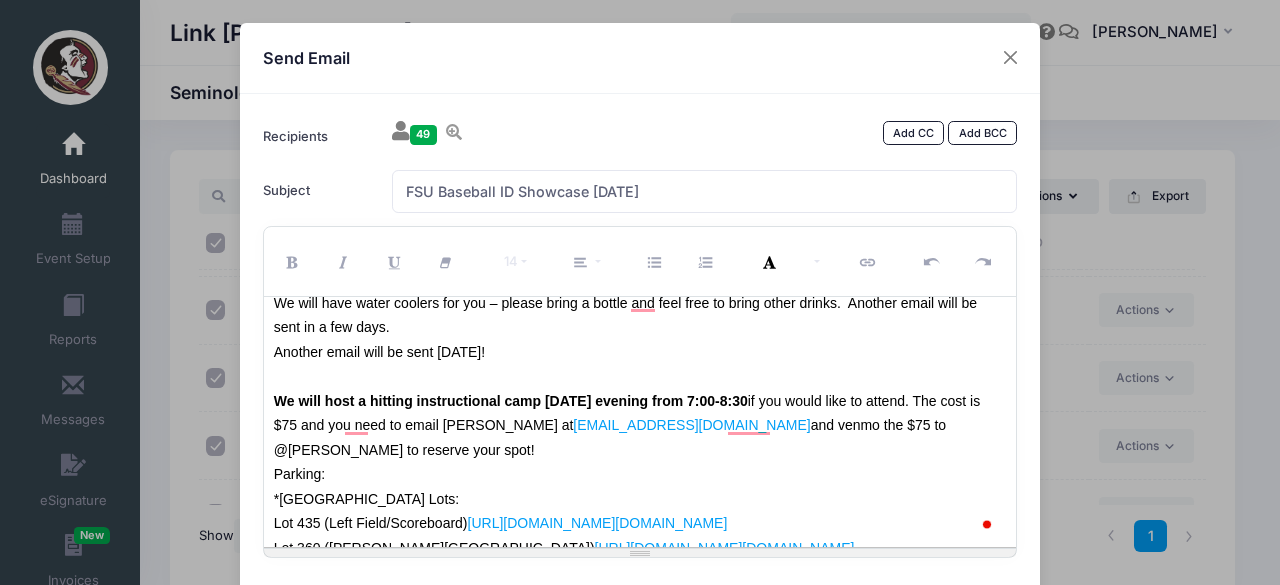 click on "We will host a hitting instructional camp on Monday evening from 7:00-8:30" at bounding box center (511, 401) 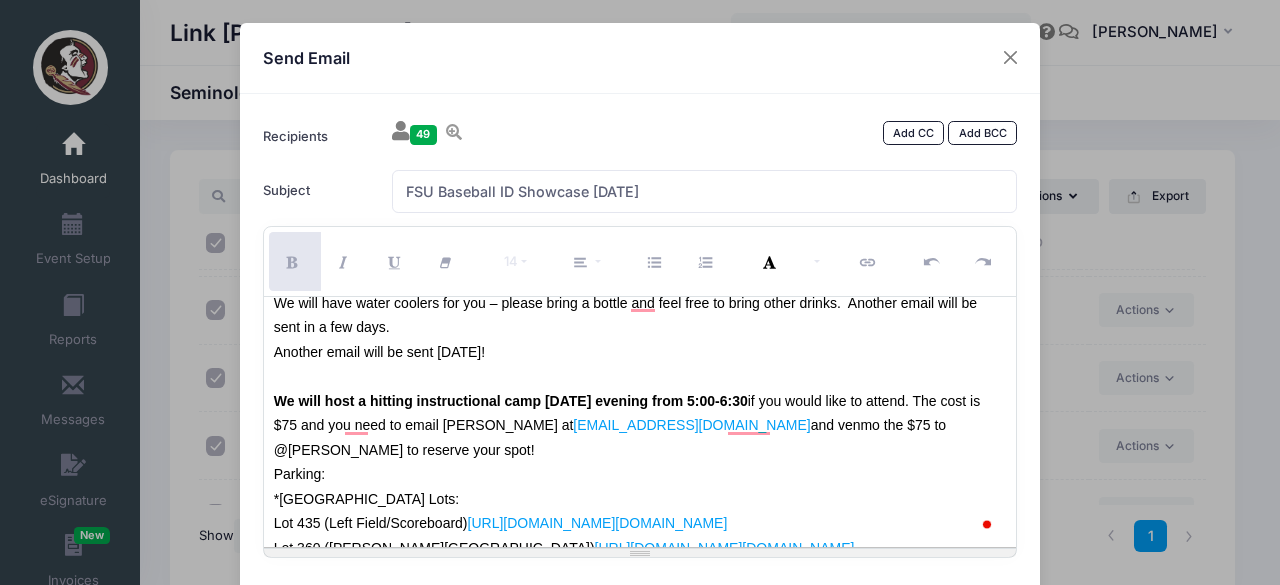 click on "Lot 435 (Left Field/Scoreboard)  https://urldefense.com/v3/__https://www.google.com/maps/place/Lot*435,*Tallahassee,*FL*32304/@30.4419926,-84.3042162,216m/data=!3m1!1e3!4m5!3m4!1s0x88ecf505b6b5d039:0x6ae233f0ea7b7456!8m2!3d30.4422095!4d-84.3037585__;KysrKw!!PhOWcWs!20Kl9jQayrp9AshmyCeL3hP5lcyW_ytcNZuvies8Whn_-dH3DhgYXY4NmAn0Yhc560fBcfYvnD88QBfS5gl2PRL5Ip7Y$" at bounding box center [640, 523] 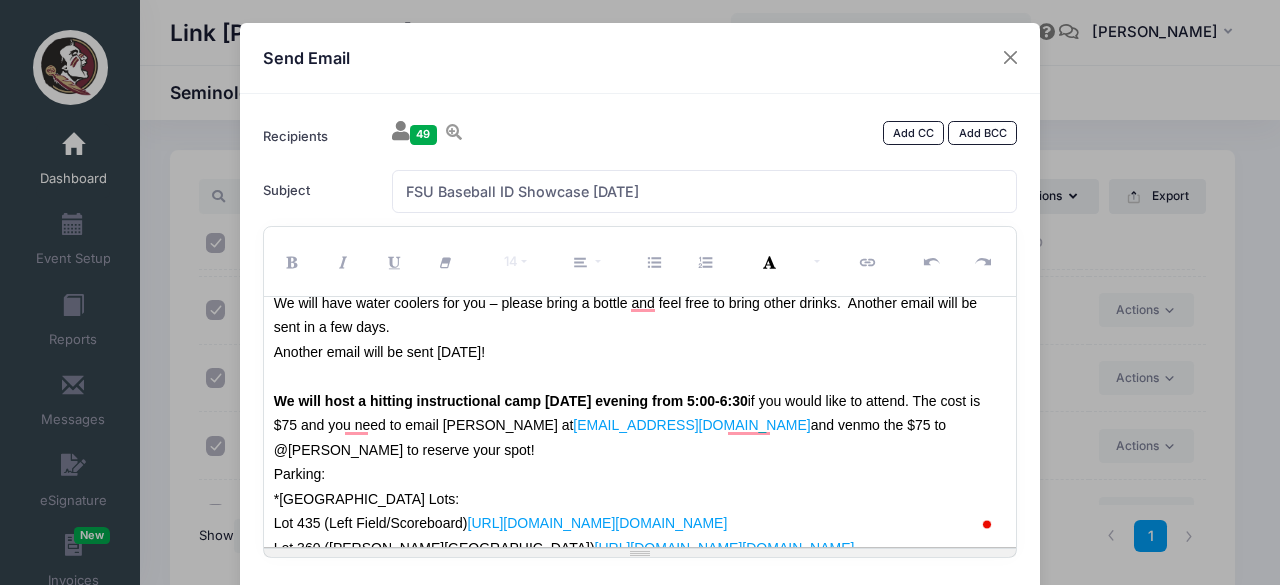 click on "Parking:" at bounding box center (640, 474) 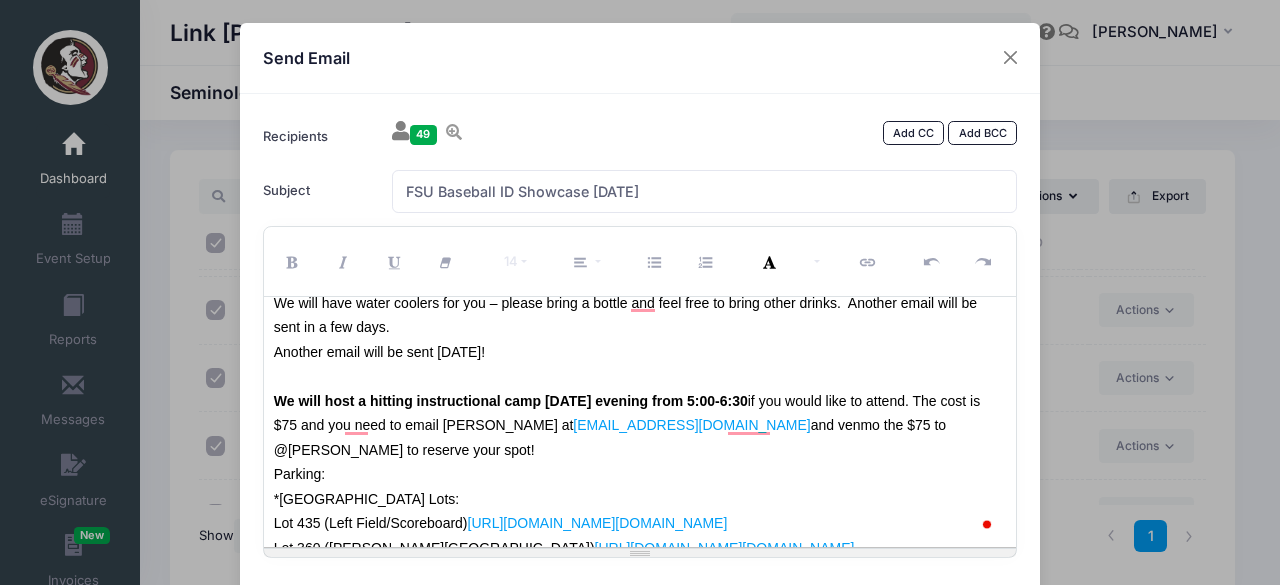 click on "We will host a hitting instructional camp on Monday evening from 5:00-6:30  if you would like to attend. The cost is $75 and you need to email Rob Collison at  RC23bb@fsu.edu  and venmo the $75 to @Brad-Vanderglas to reserve your spot!" at bounding box center (640, 426) 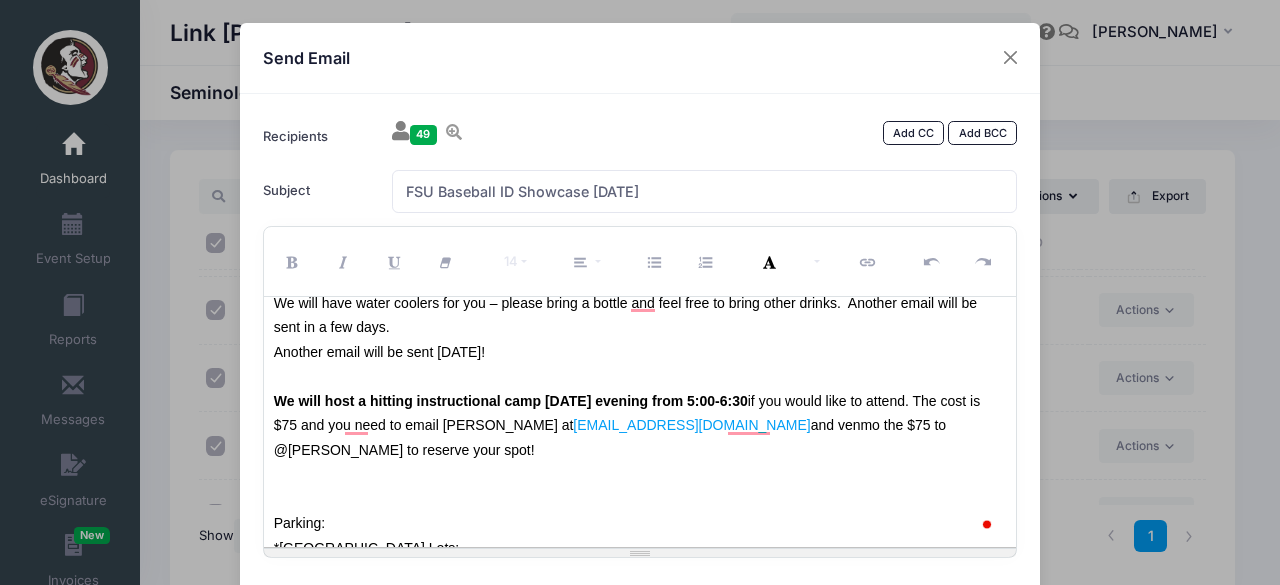 scroll, scrollTop: 518, scrollLeft: 0, axis: vertical 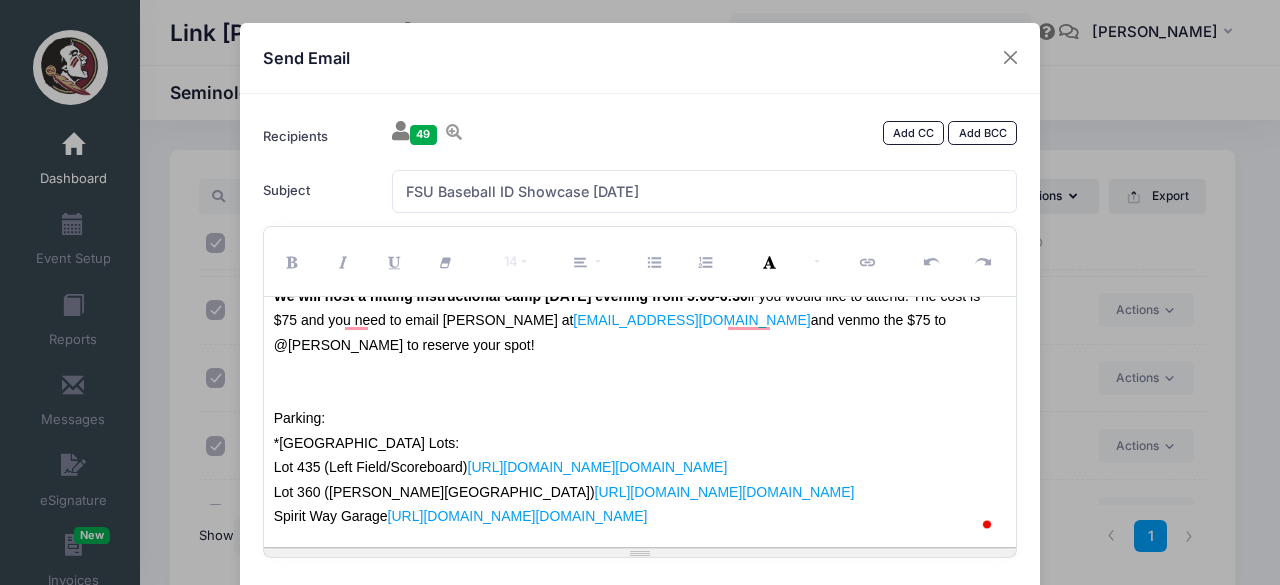 click on "Good Evening, We are looking forward to Tuesday's showcase and wanted to share some details with you.  Times are subject to change with the possibility of weather so please check your email regularly. As of now, check-in will begin at 8:30am EST and will conclude at 9:00am EST. It will take place at the main gate located behind home plate.  I would suggest parking in the spirit way garage to avoid being ticketed but you are free to park elsewhere if needed. The event is slated to begin at 9:00am EST. Please feel free to bring in snacks or food during your lunch break- we will not have concessions or provide food. We will likely conclude a little before 1pm but the final schedule will be sent Monday! At check-in you will be provided with a T-shirt to keep, and a jersey to wear and return at the end of the day. Please wear baseball pants, belt, hat, and bring all necessary equipment including a batting helmet. Aluminum bats are fine and please bring cleats and turfs or tennis shoes.    RC23bb@fsu.edu" at bounding box center (640, 422) 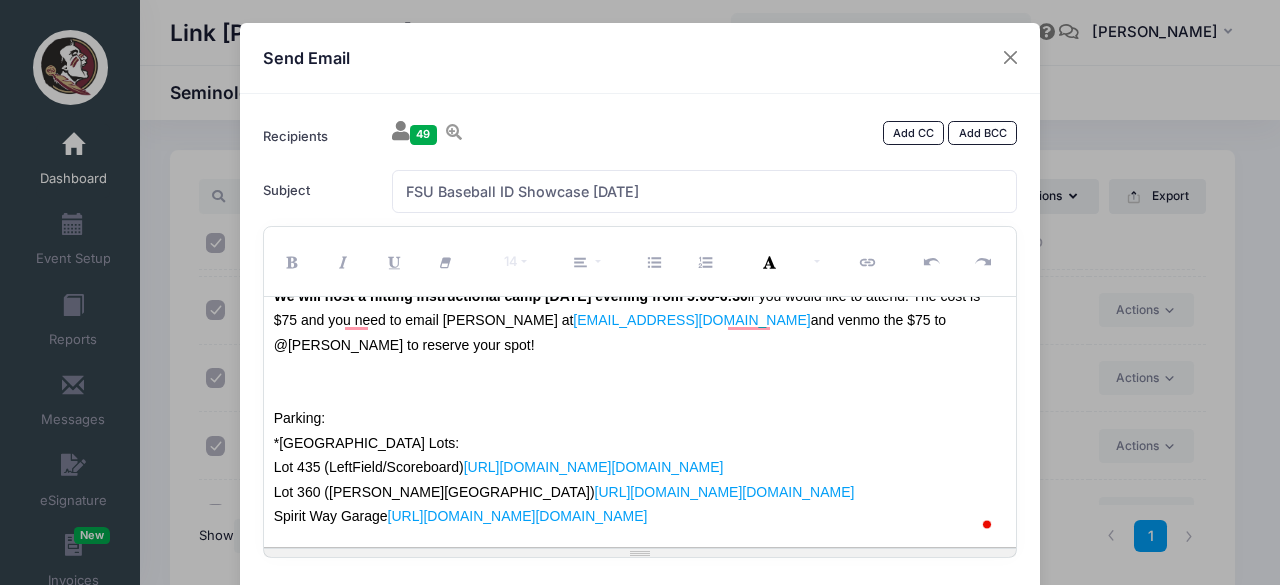 click on "Lot 435 (LeftField/Scoreboard)  https://urldefense.com/v3/__https://www.google.com/maps/place/Lot*435,*Tallahassee,*FL*32304/@30.4419926,-84.3042162,216m/data=!3m1!1e3!4m5!3m4!1s0x88ecf505b6b5d039:0x6ae233f0ea7b7456!8m2!3d30.4422095!4d-84.3037585__;KysrKw!!PhOWcWs!20Kl9jQayrp9AshmyCeL3hP5lcyW_ytcNZuvies8Whn_-dH3DhgYXY4NmAn0Yhc560fBcfYvnD88QBfS5gl2PRL5Ip7Y$" at bounding box center (501, 467) 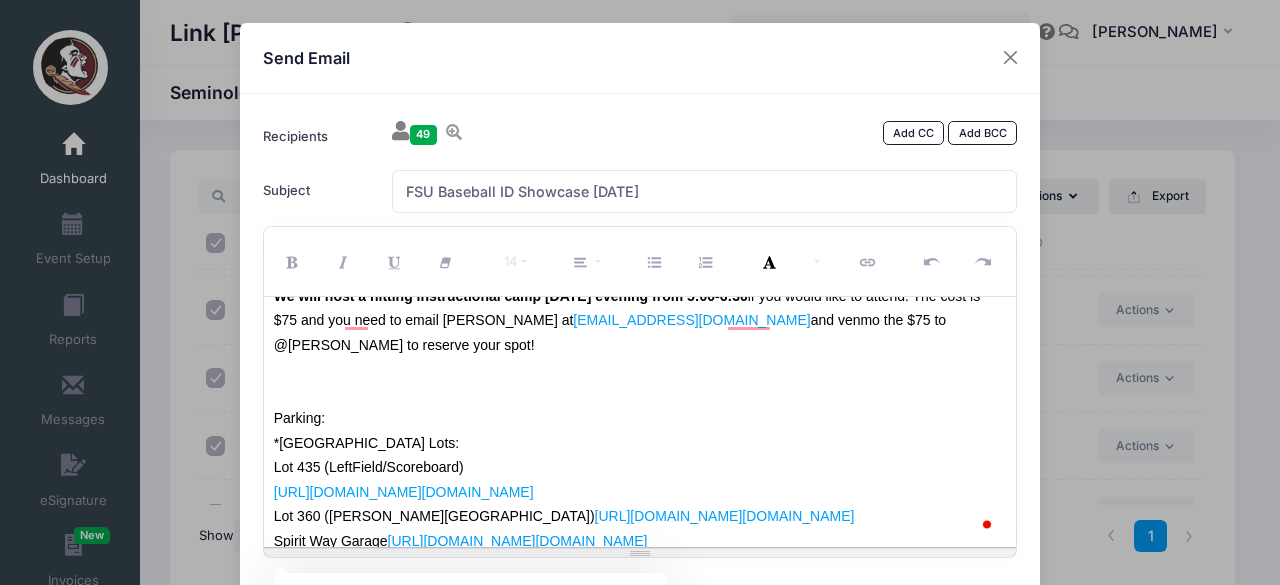 click on "Lot 435 (LeftField/Scoreboard)" at bounding box center (640, 467) 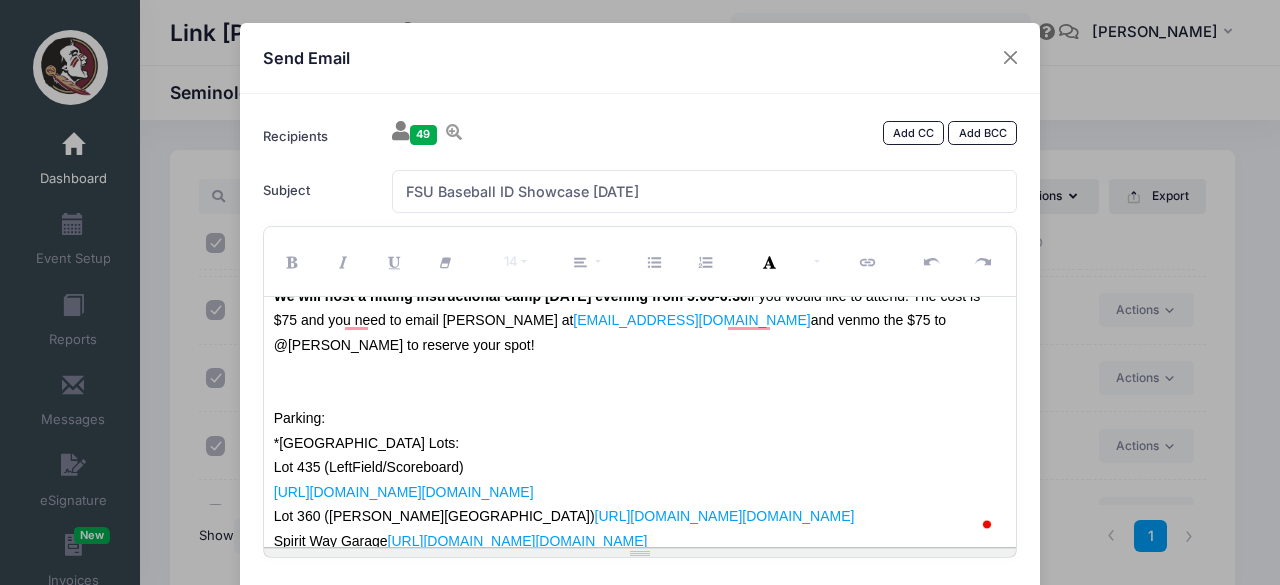 scroll, scrollTop: 751, scrollLeft: 0, axis: vertical 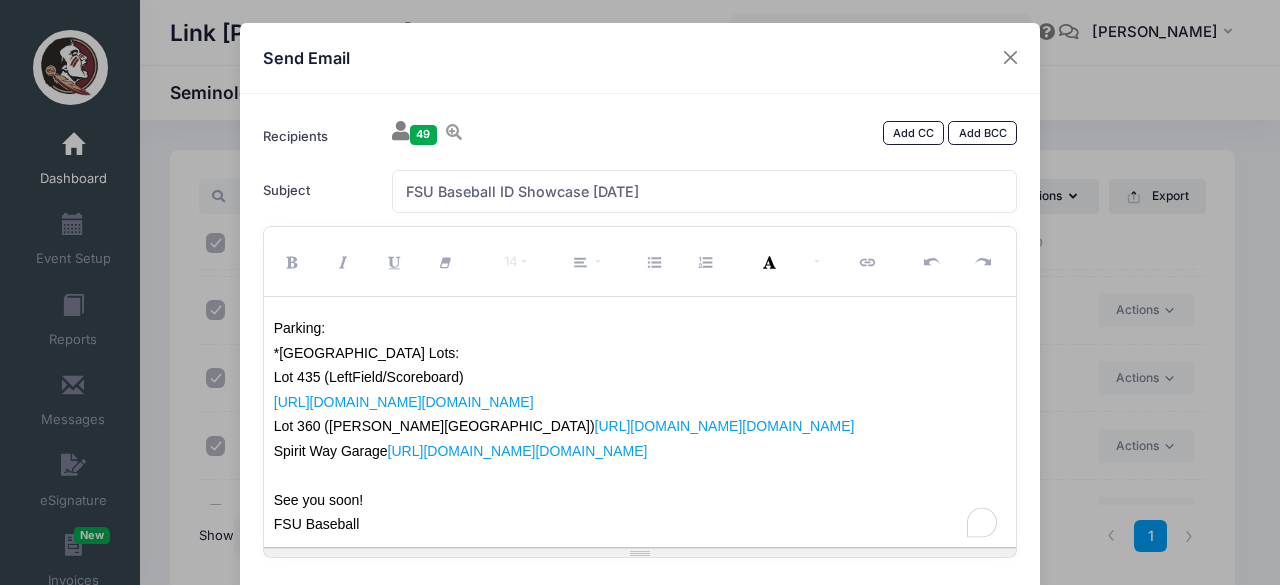 click on "Lot 360 (Moore Athletic Center)  https://urldefense.com/v3/__https://www.google.com/maps/place/Parking*lot,*Tallahassee,*FL*32304/@30.4393688,-84.3057553,113m/data=!3m1!1e3!4m13!1m7!3m6!1s0x88ecf505b6b5d039:0x6ae233f0ea7b7456!2sLot*435,*Tallahassee,*FL*32304!3b1!8m2!3d30.4422095!4d-84.3037585!3m4!1s0x88ecf504c7116e4d:0xf2e6aa146bb79a6b!8m2!3d30.4393978!4d-84.3057133__;KysrKysrKys!!PhOWcWs!20Kl9jQayrp9AshmyCeL3hP5lcyW_ytcNZuvies8Whn_-dH3DhgYXY4NmAn0Yhc560fBcfYvnD88QBfS5gl2PY5Fz4Tn$" at bounding box center (566, 426) 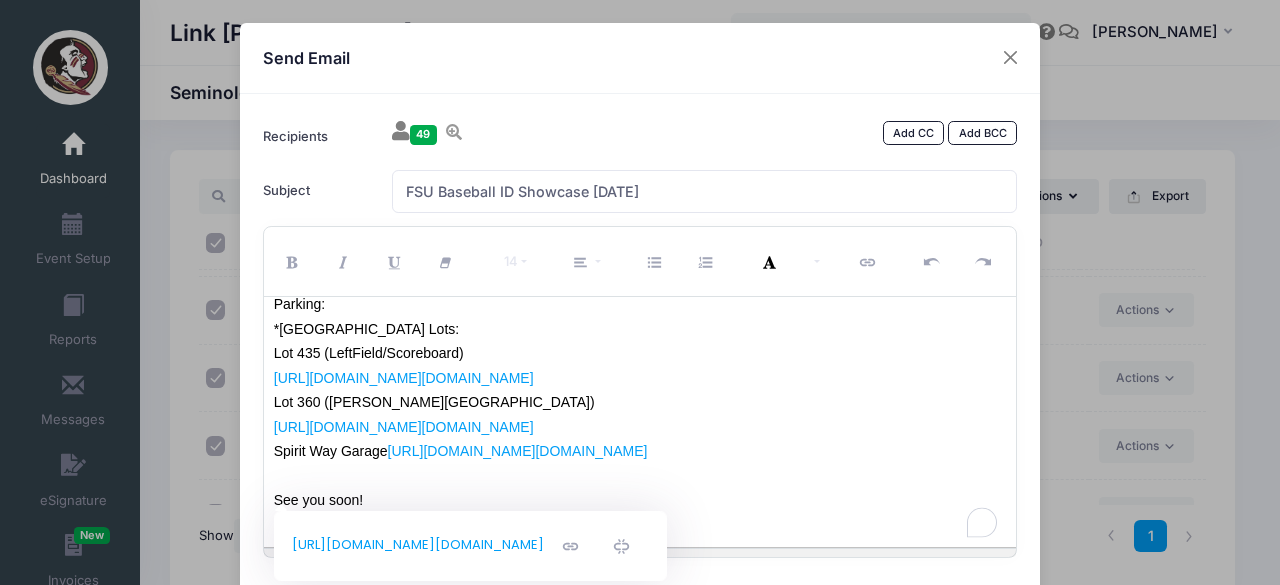 scroll, scrollTop: 824, scrollLeft: 0, axis: vertical 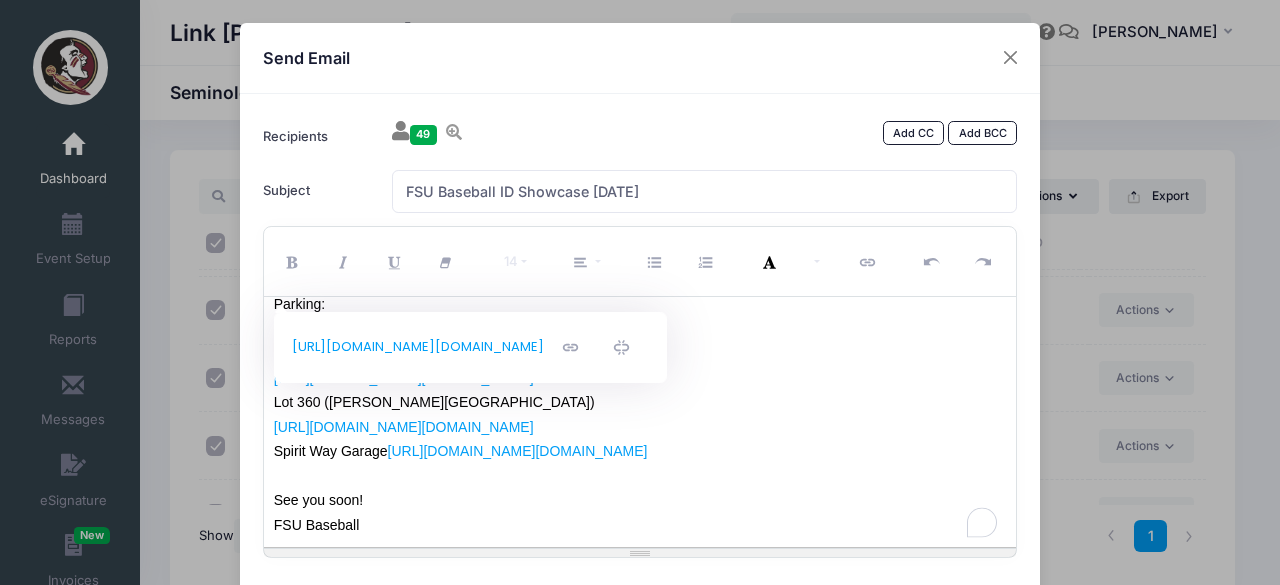 click on "See you soon!" at bounding box center (640, 500) 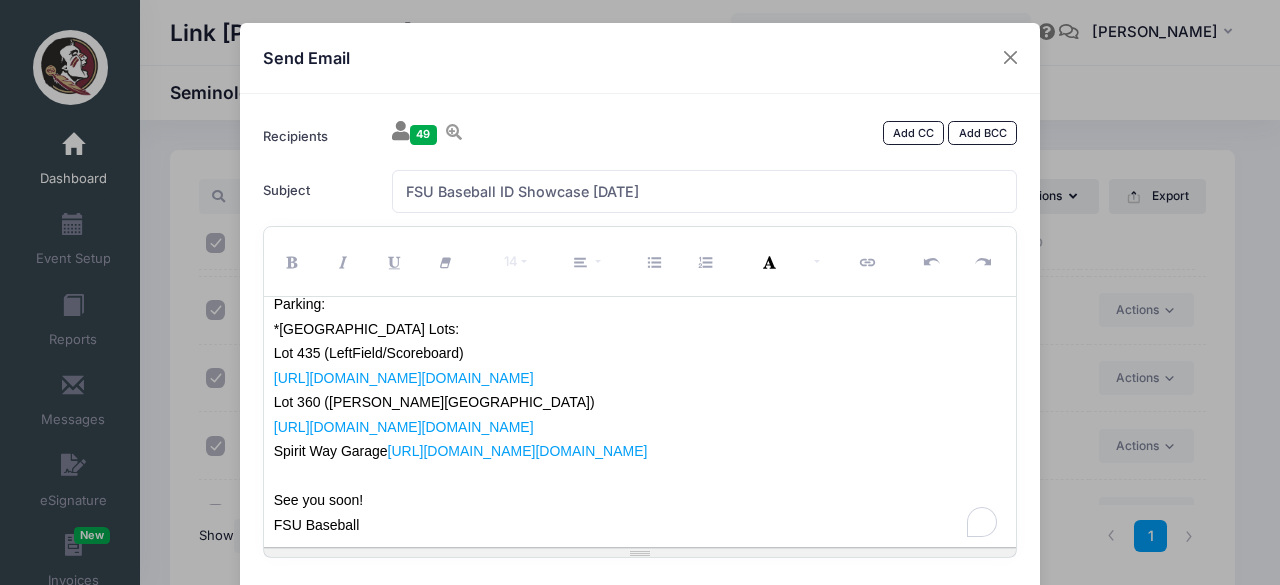 click on "Spirit Way Garage   https://urldefense.com/v3/__https://www.google.com/maps/place/Spirit*Way*2FStadium*Drive*Garage,*1122*Spirit*Way,*Tallahassee,*FL*32304/@30.4434451,-84.3073586,865m/data=!3m2!1e3!4b1!4m5!3m4!1s0x88ecf5043b426ffb:0xf61d33259b4b6935!8m2!3d30.4434405!4d-84.3051646__;KyUrKysrKysrKw!!PhOWcWs!20Kl9jQayrp9AshmyCeL3hP5lcyW_ytcNZuvies8Whn_-dH3DhgYXY4NmAn0Yhc560fBcfYvnD88QBfS5gl2PWemvrr6$" at bounding box center [463, 451] 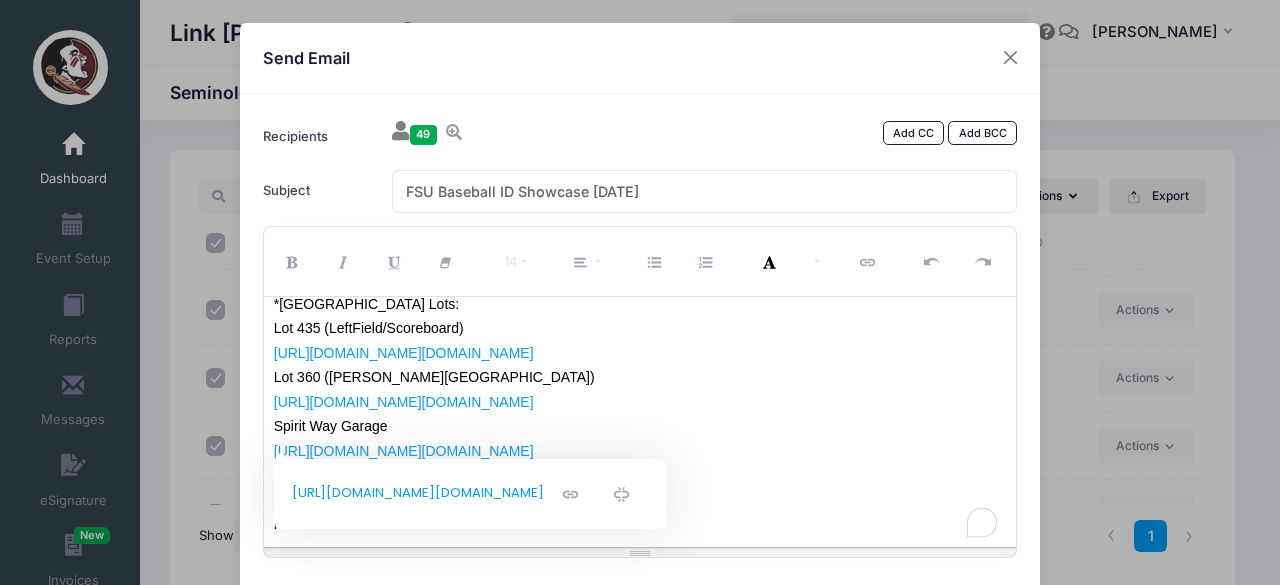 click on "https://urldefense.com/v3/__https://www.google.com/maps/place/Spirit*Way*2FStadium*Drive*Garage,*1122*Spirit*Way,*Tallahassee,*FL*32304/@30.4434451,-84.3073586,865m/data=!3m2!1e3!4b1!4m5!3m4!1s0x88ecf5043b426ffb:0xf61d33259b4b6935!8m2!3d30.4434405!4d-84.3051646__;KyUrKysrKysrKw!!PhOWcWs!20Kl9jQayrp9AshmyCeL3hP5lcyW_ytcNZuvies8Whn_-dH3DhgYXY4NmAn0Yhc560fBcfYvnD88QBfS5gl2PWemvrr6$" at bounding box center [640, 451] 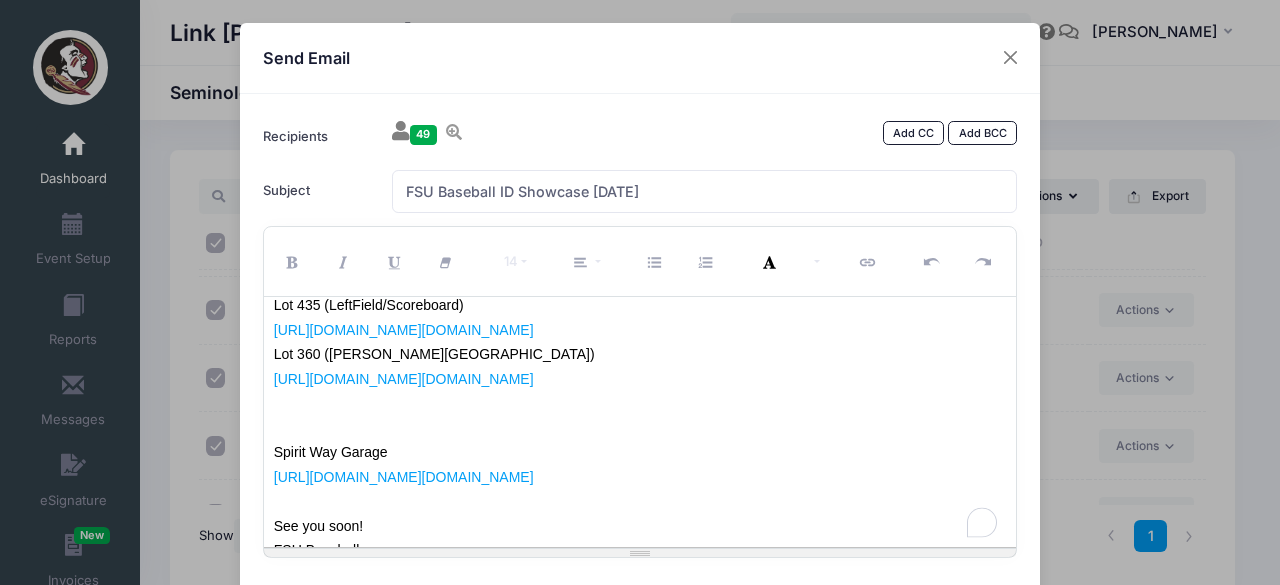 click on "https://urldefense.com/v3/__https://www.google.com/maps/place/Lot*435,*Tallahassee,*FL*32304/@30.4419926,-84.3042162,216m/data=!3m1!1e3!4m5!3m4!1s0x88ecf505b6b5d039:0x6ae233f0ea7b7456!8m2!3d30.4422095!4d-84.3037585__;KysrKw!!PhOWcWs!20Kl9jQayrp9AshmyCeL3hP5lcyW_ytcNZuvies8Whn_-dH3DhgYXY4NmAn0Yhc560fBcfYvnD88QBfS5gl2PRL5Ip7Y$" at bounding box center (640, 330) 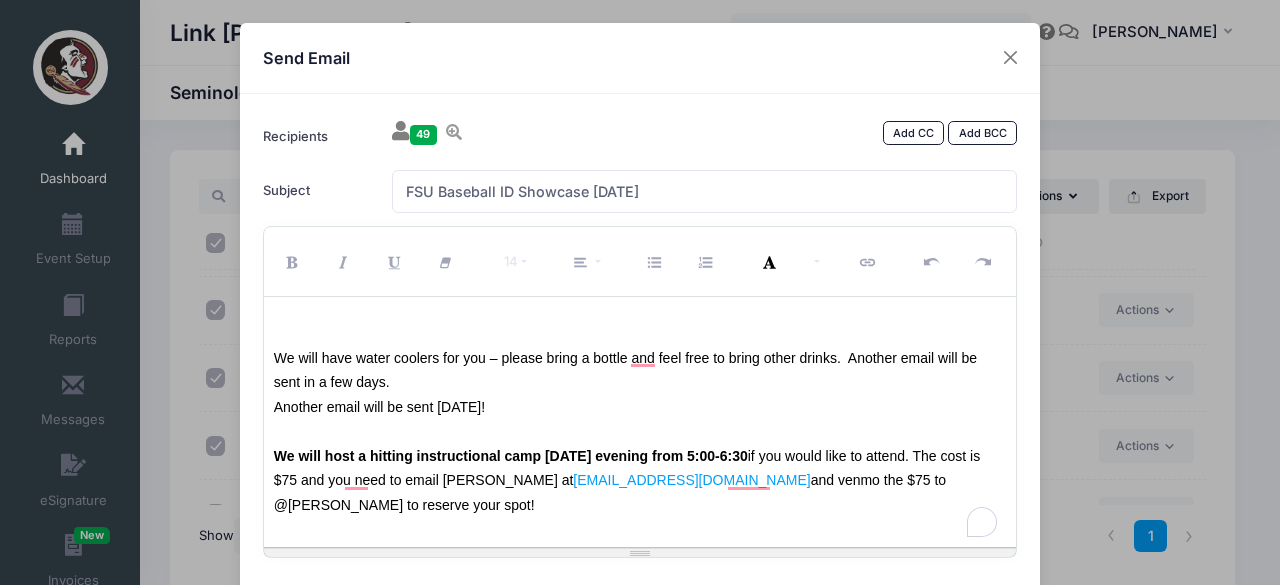 click on "We will have water coolers for you – please bring a bottle and feel free to bring other drinks.  Another email will be sent in a few days." at bounding box center (625, 370) 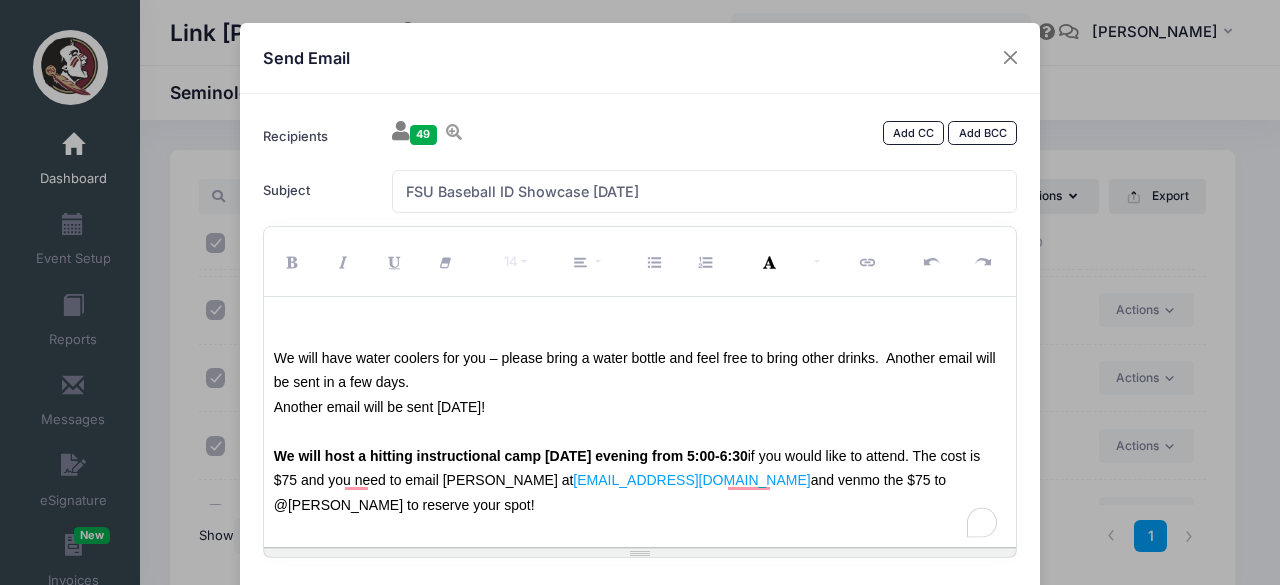 click on "Another email will be sent on Monday!" at bounding box center (640, 407) 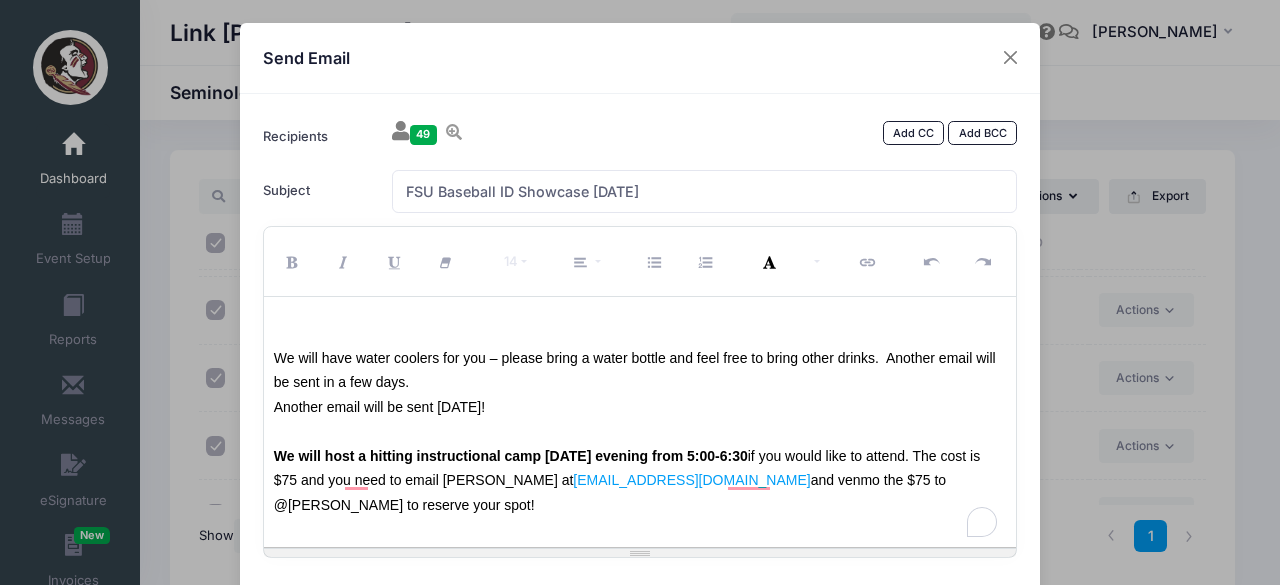 drag, startPoint x: 513, startPoint y: 385, endPoint x: 321, endPoint y: 378, distance: 192.12756 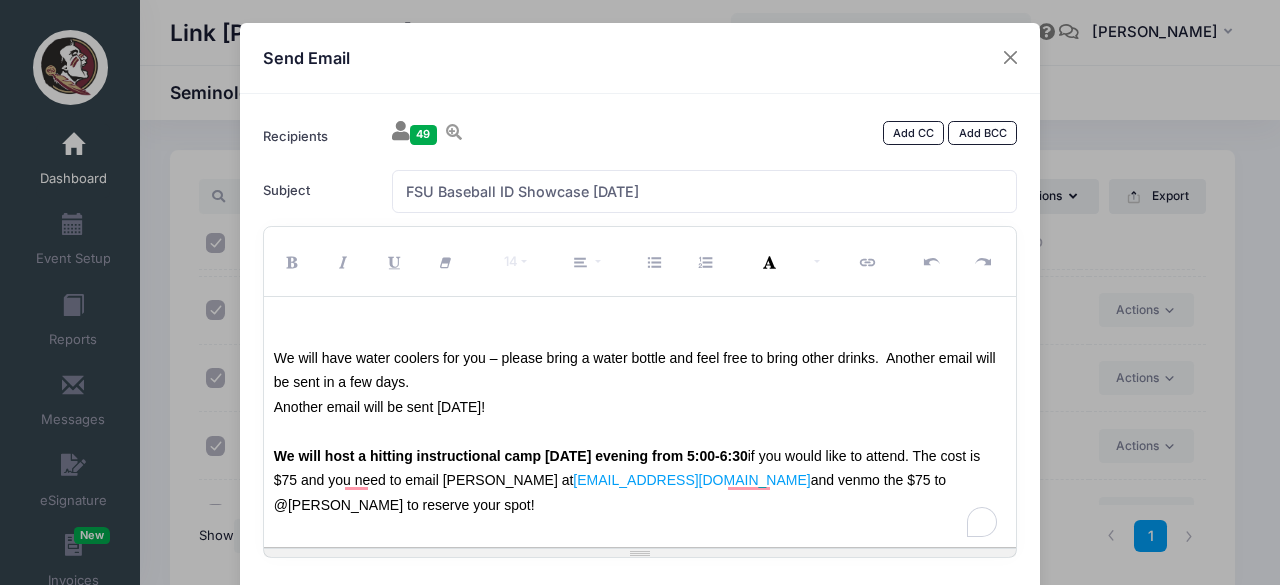 click on "We will have water coolers for you – please bring a water bottle and feel free to bring other drinks.  Another email will be sent in a few days." at bounding box center [640, 370] 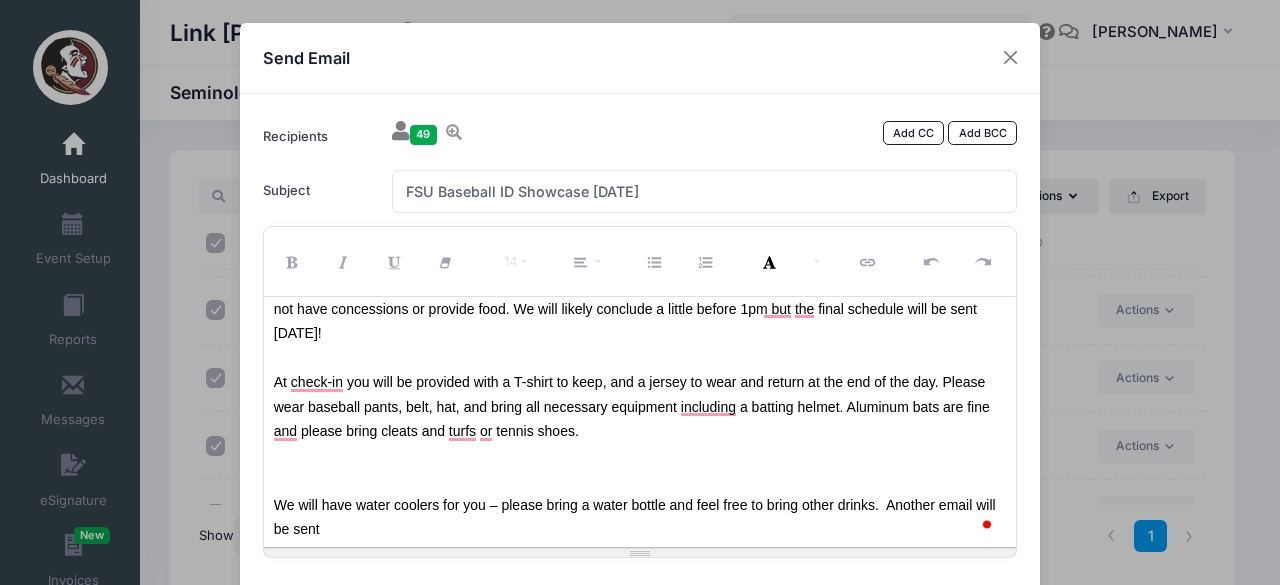 drag, startPoint x: 321, startPoint y: 378, endPoint x: 886, endPoint y: 511, distance: 580.44293 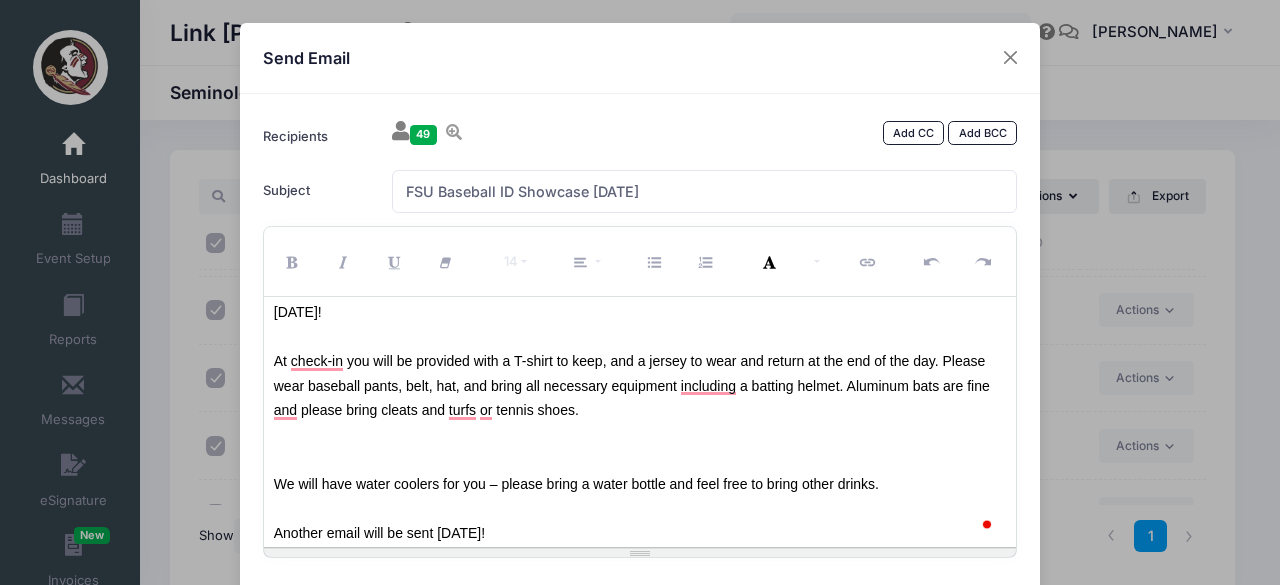 click at bounding box center (640, 459) 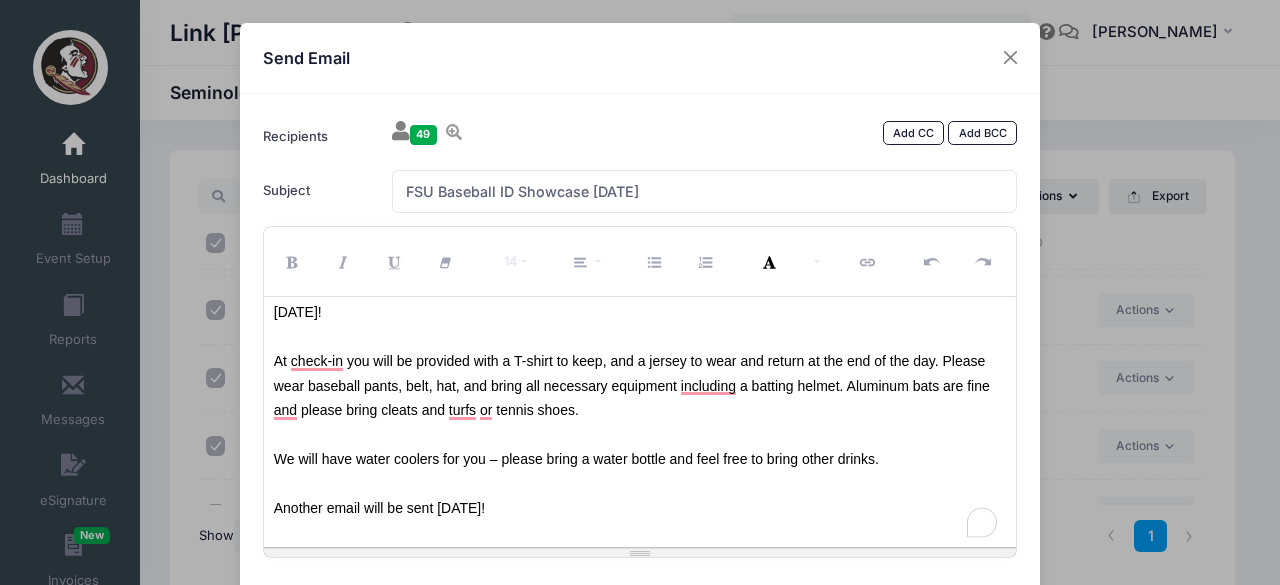 click on "Another email will be sent on Monday!" at bounding box center (379, 508) 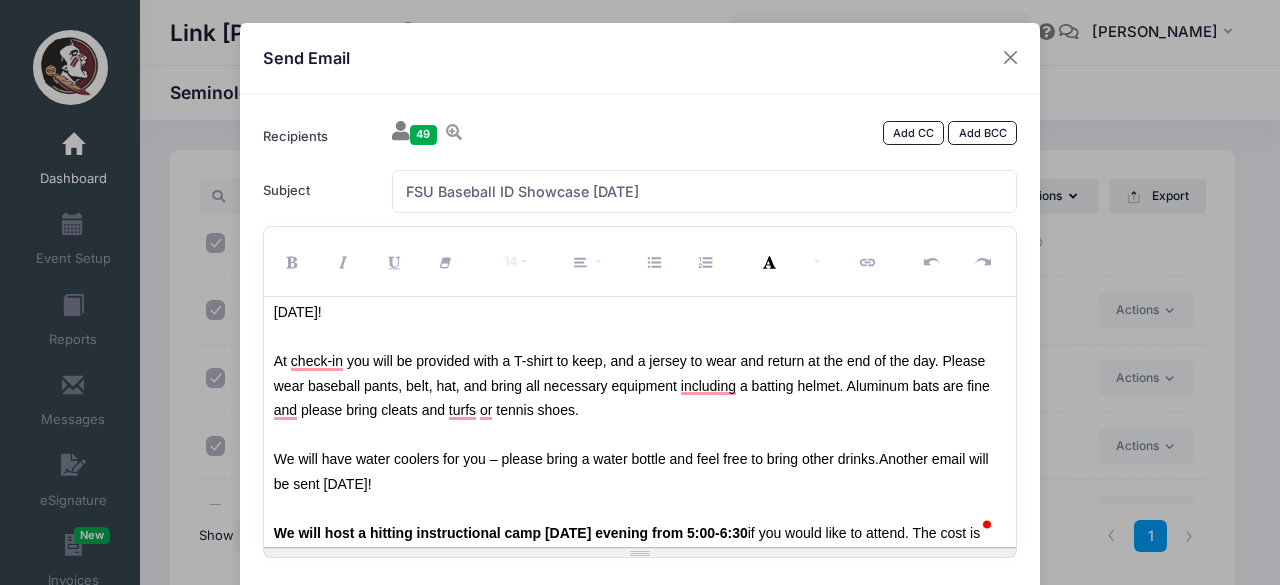click at bounding box center (640, 508) 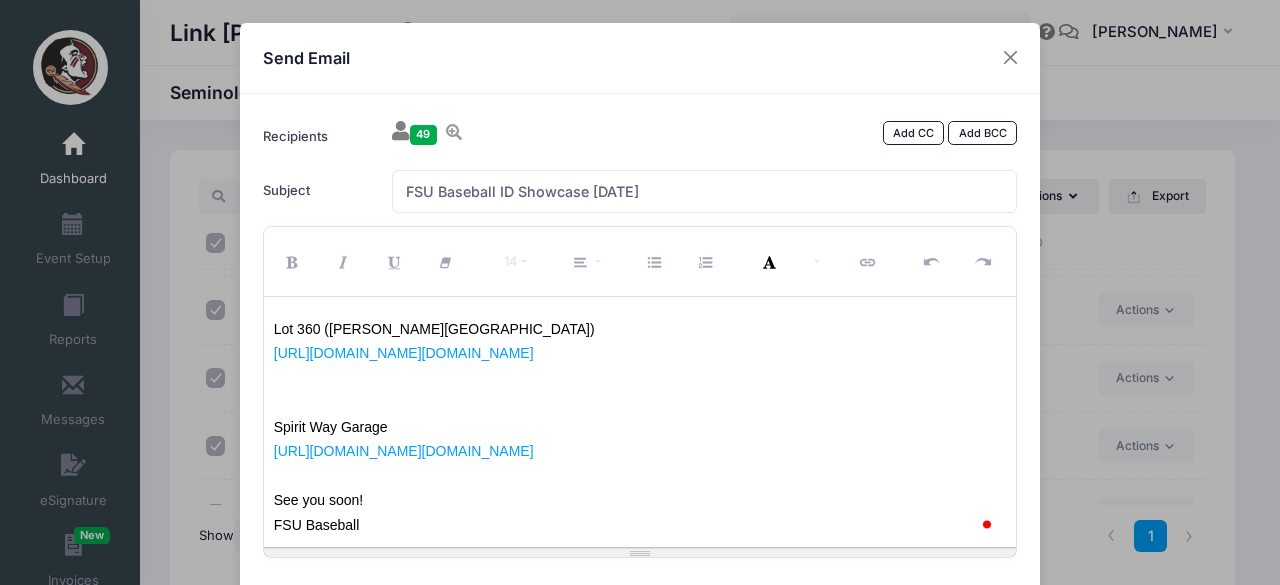 click at bounding box center (640, 476) 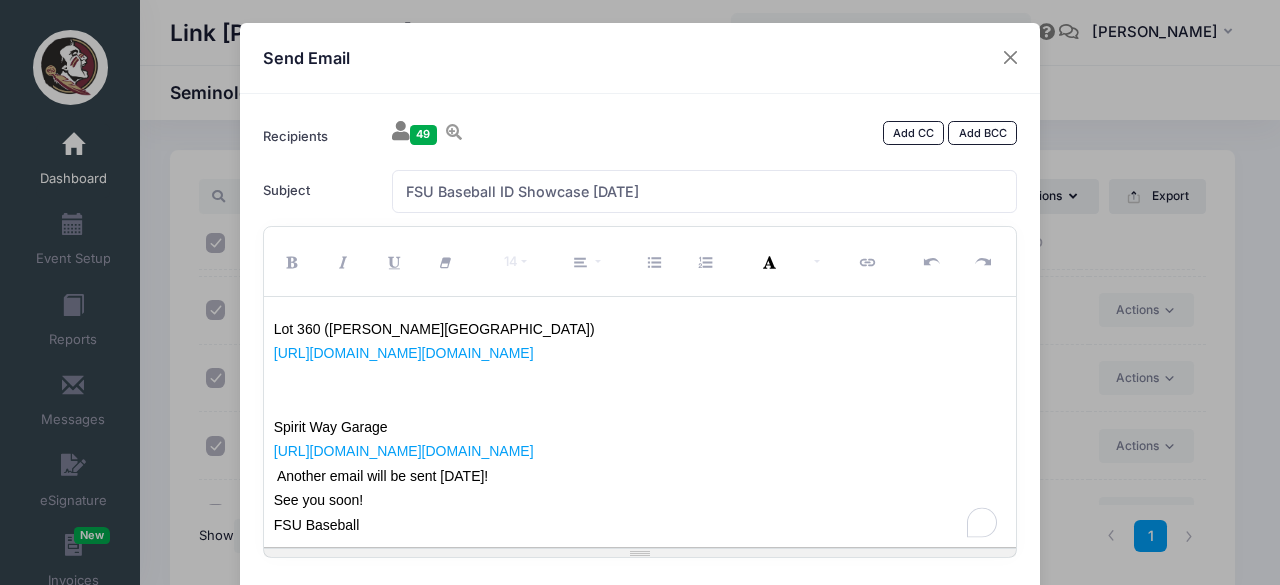 click on "Another email will be sent on Monday!" at bounding box center (382, 476) 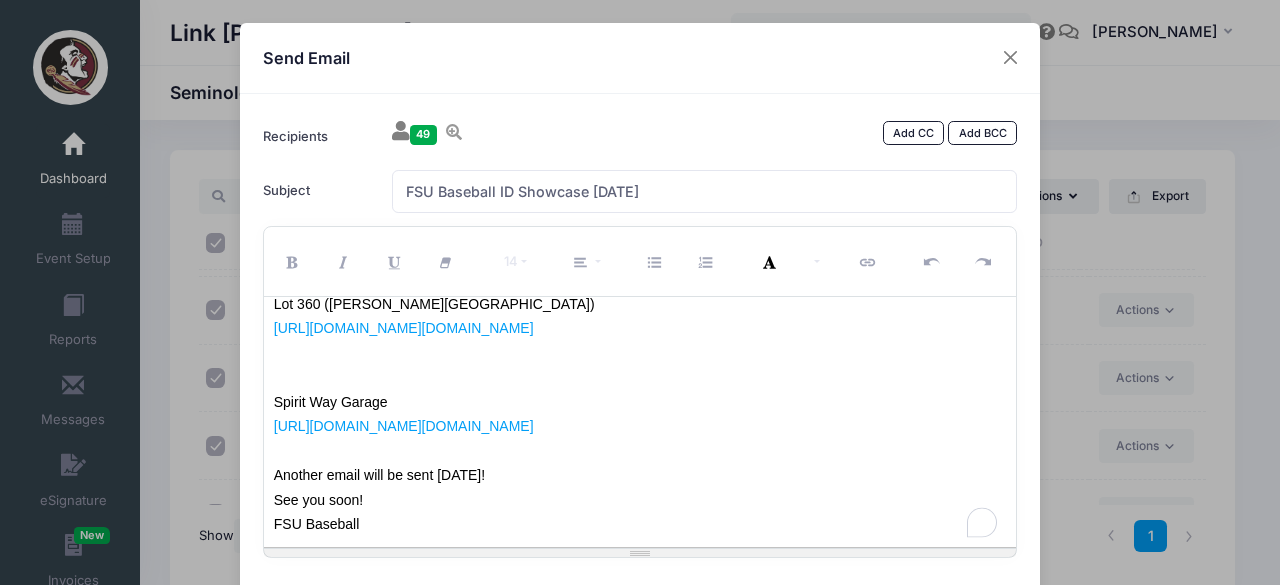 click on "Another email will be sent on Monday!" at bounding box center (640, 475) 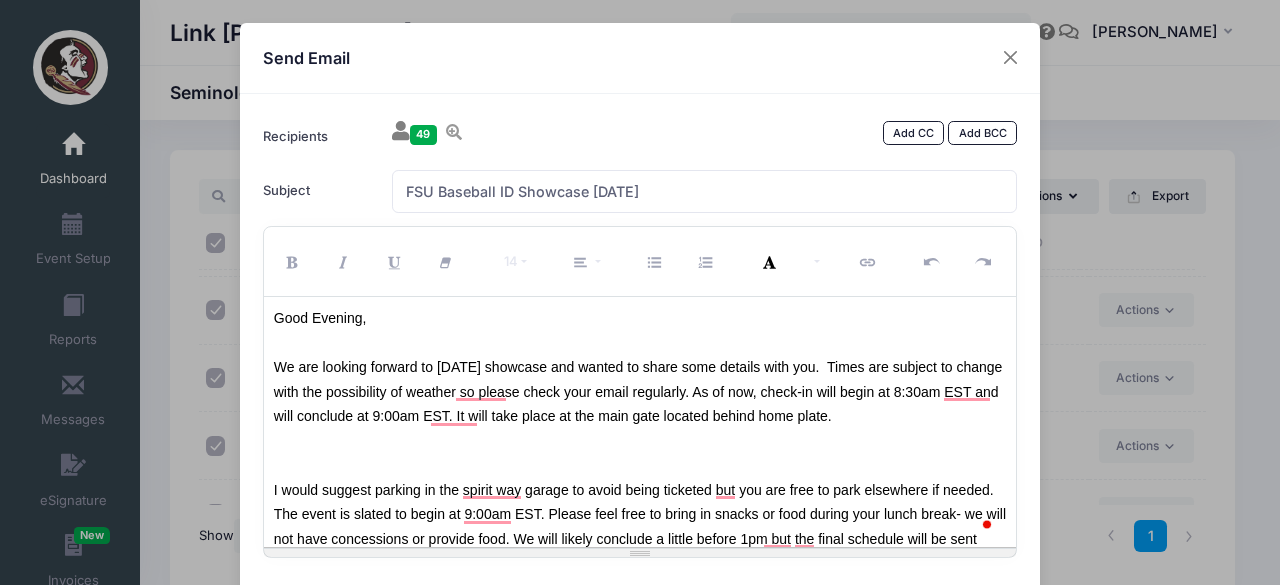 click at bounding box center [640, 465] 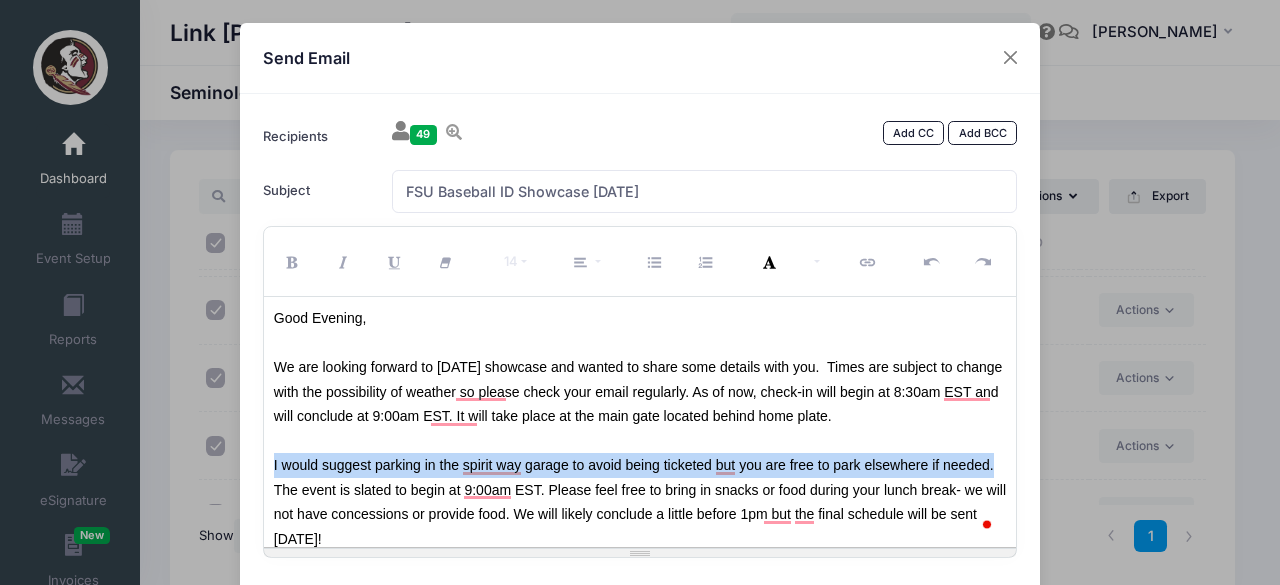 drag, startPoint x: 994, startPoint y: 462, endPoint x: 258, endPoint y: 465, distance: 736.0061 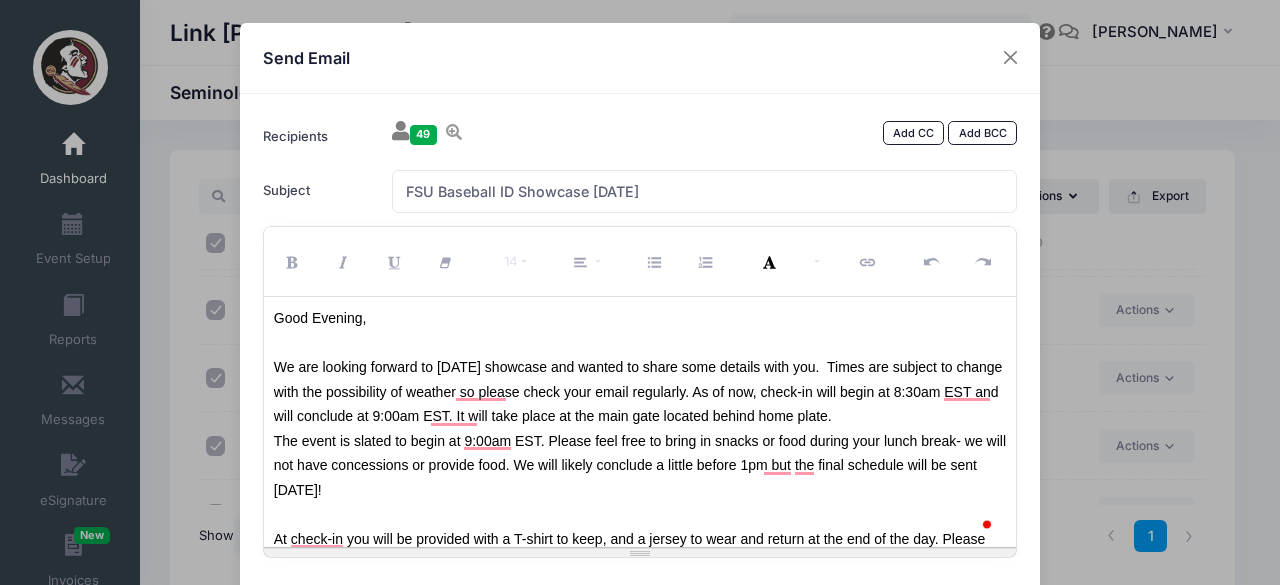 click on "The event is slated to begin at 9:00am EST. Please feel free to bring in snacks or food during your lunch break- we will not have concessions or provide food. We will likely conclude a little before 1pm but the final schedule will be sent Monday!" at bounding box center (640, 466) 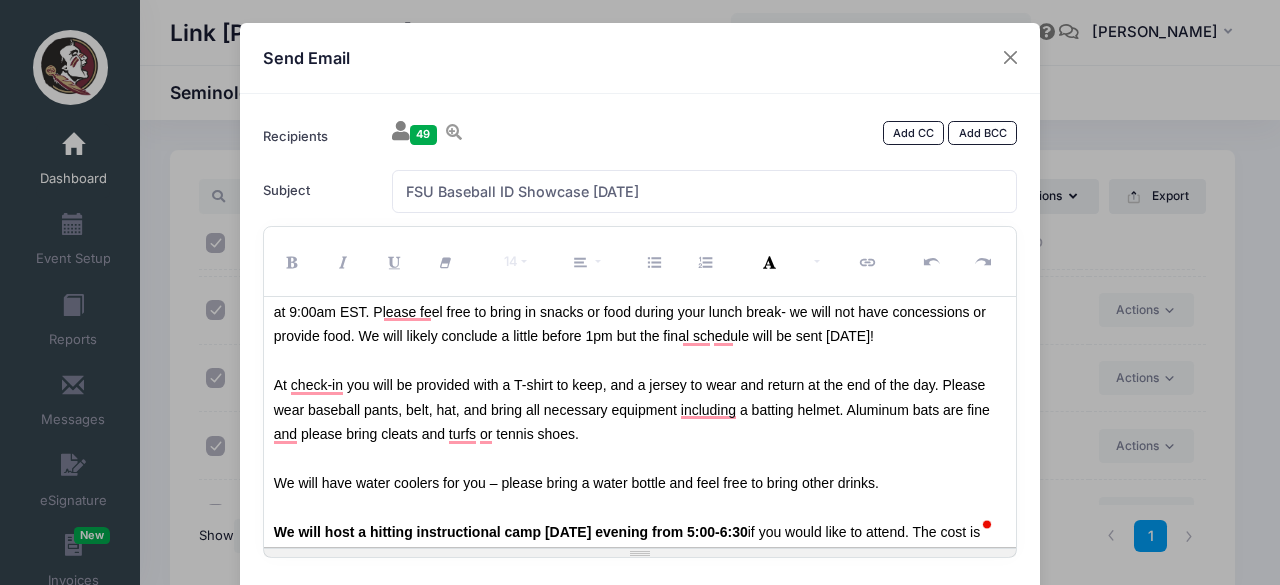 click at bounding box center (640, 459) 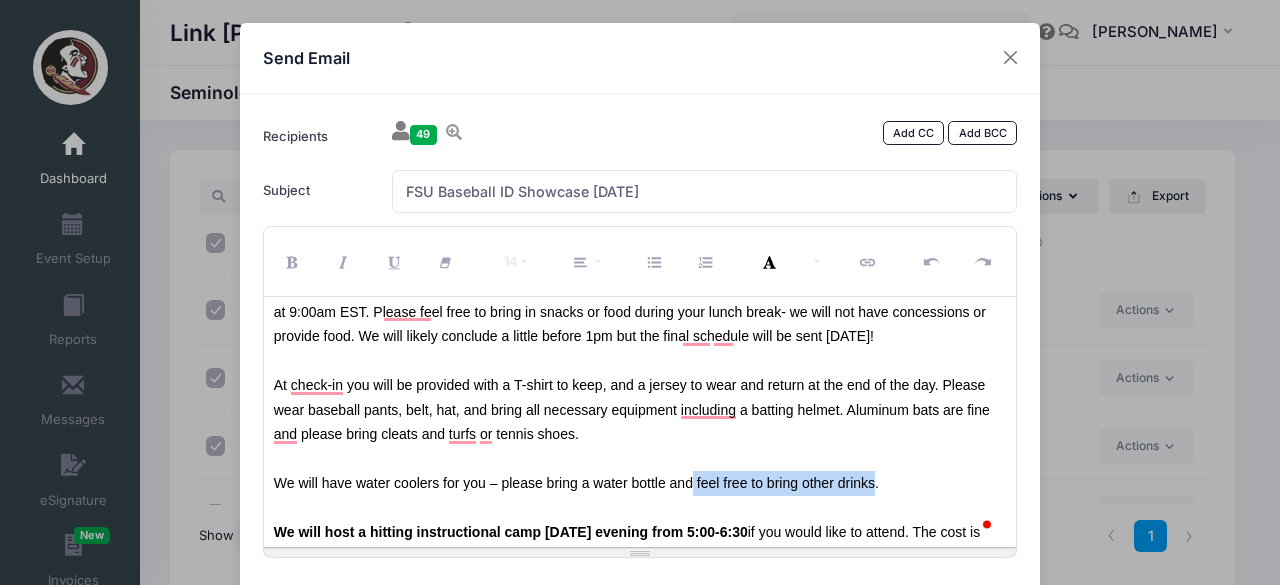drag, startPoint x: 871, startPoint y: 482, endPoint x: 689, endPoint y: 484, distance: 182.01099 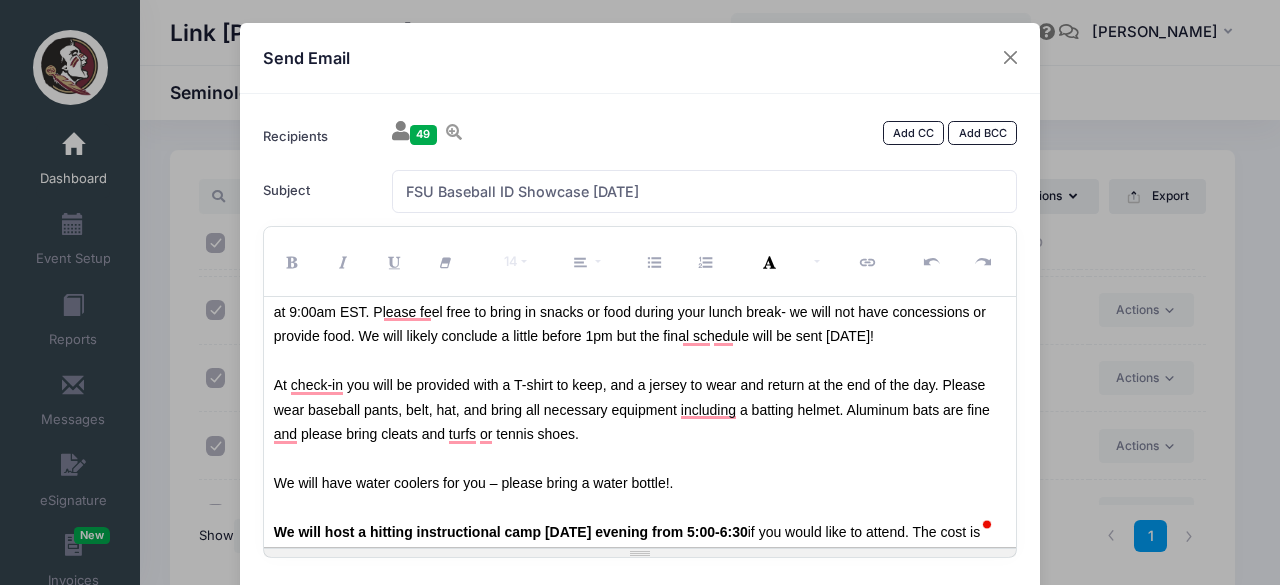 click at bounding box center (640, 459) 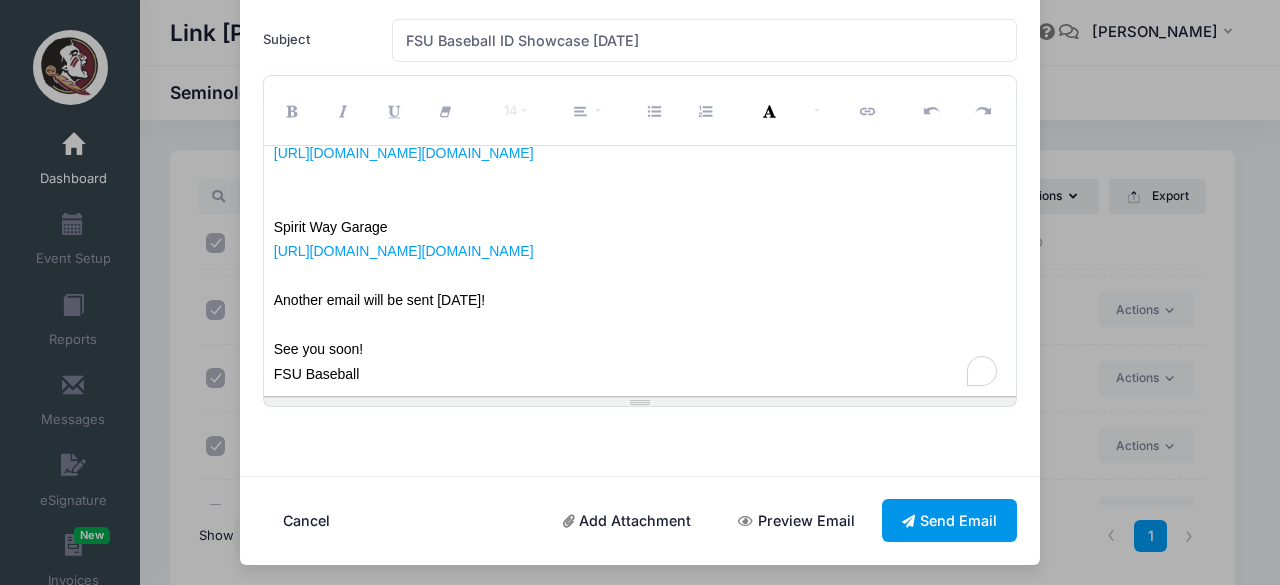 click on "Send Email" at bounding box center [950, 520] 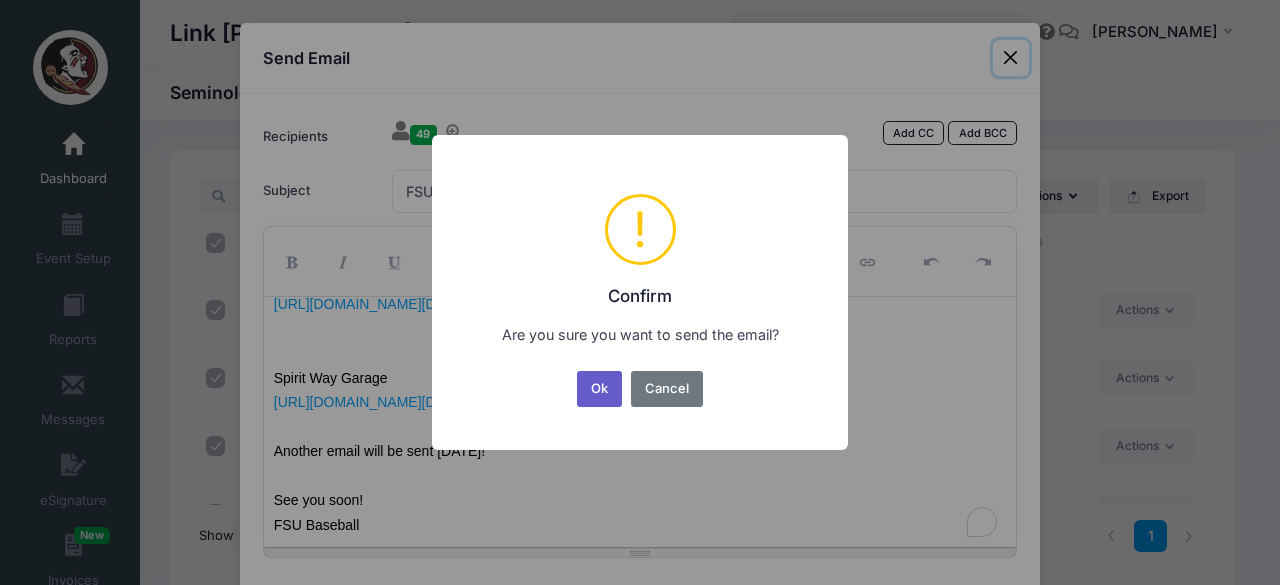 click on "Ok" at bounding box center [600, 389] 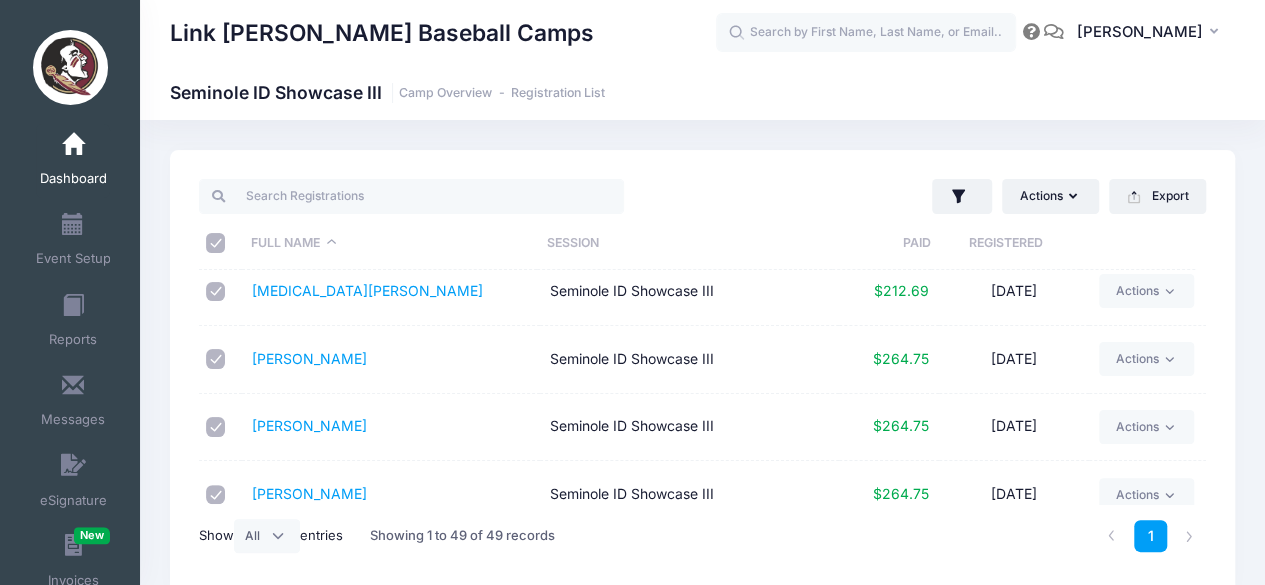 scroll, scrollTop: 1981, scrollLeft: 0, axis: vertical 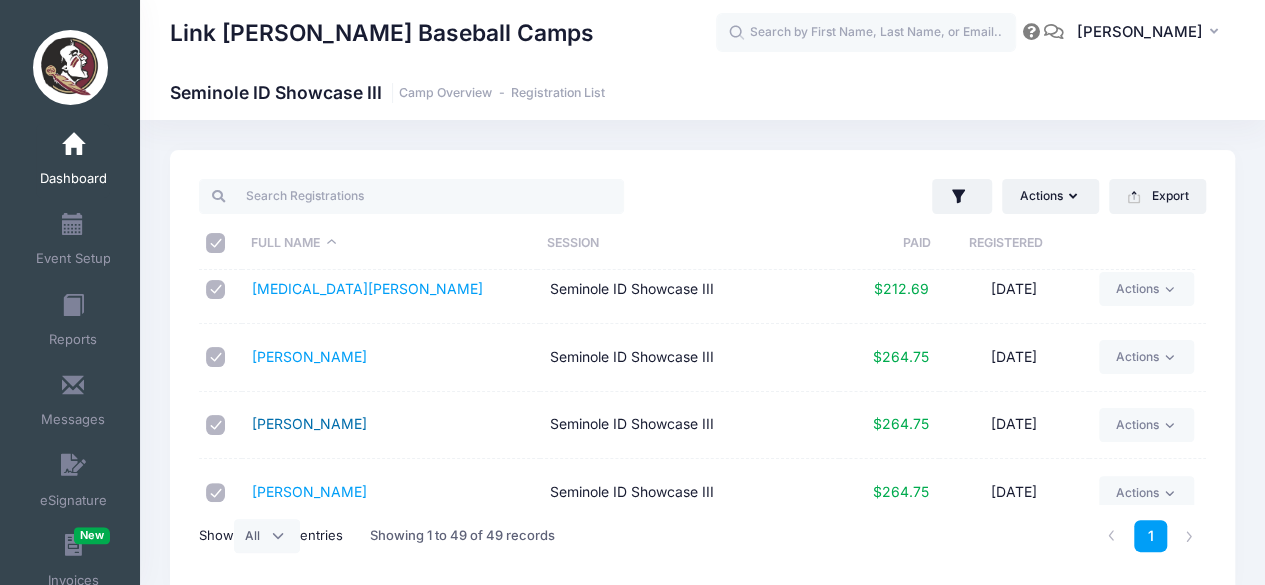 click on "[PERSON_NAME]" at bounding box center [309, 423] 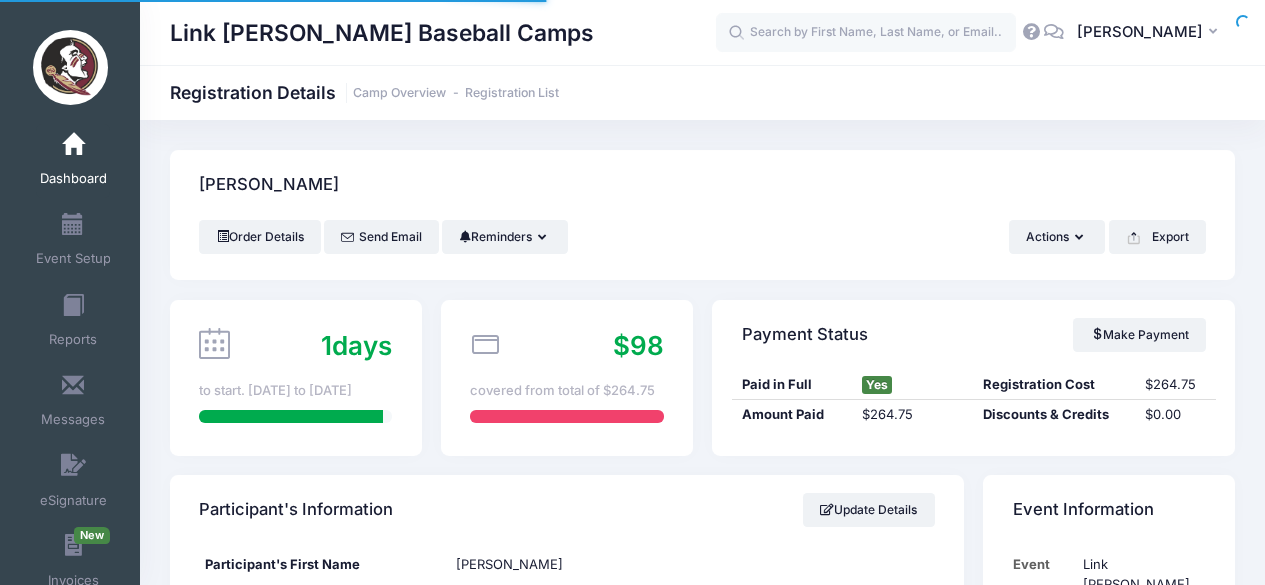 scroll, scrollTop: 0, scrollLeft: 0, axis: both 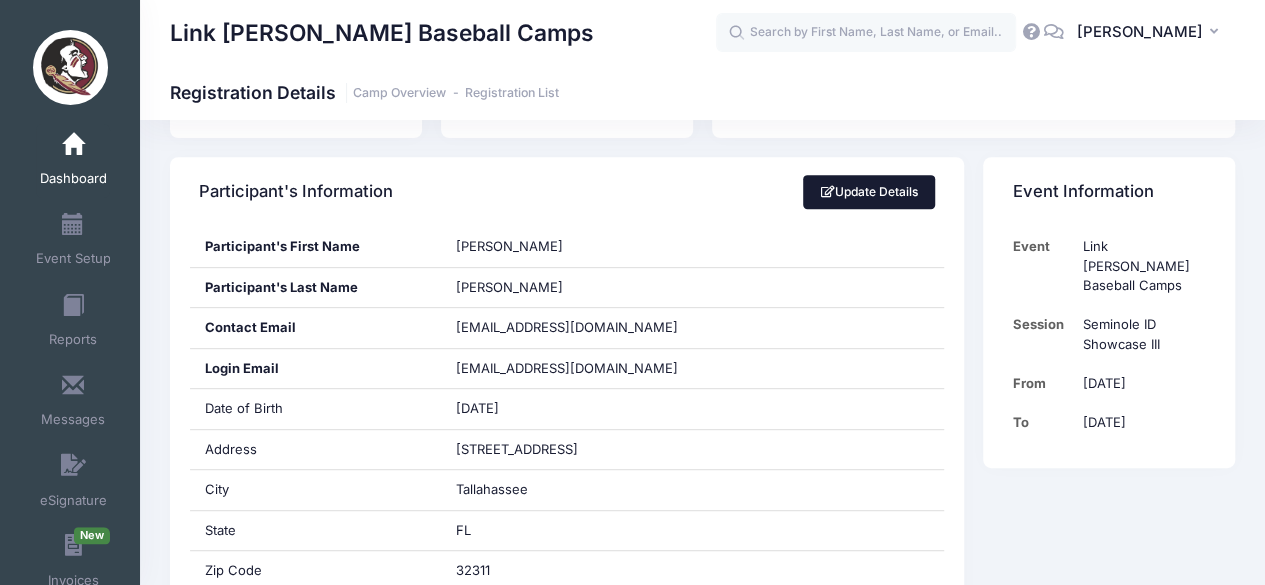 click on "Update Details" at bounding box center (869, 192) 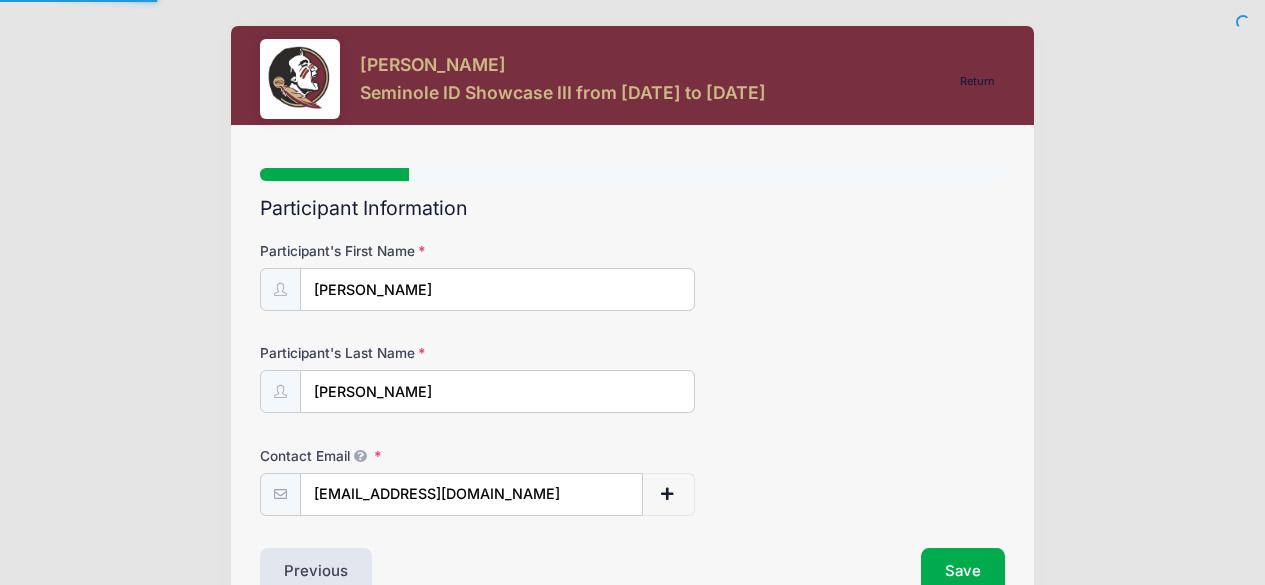 scroll, scrollTop: 0, scrollLeft: 0, axis: both 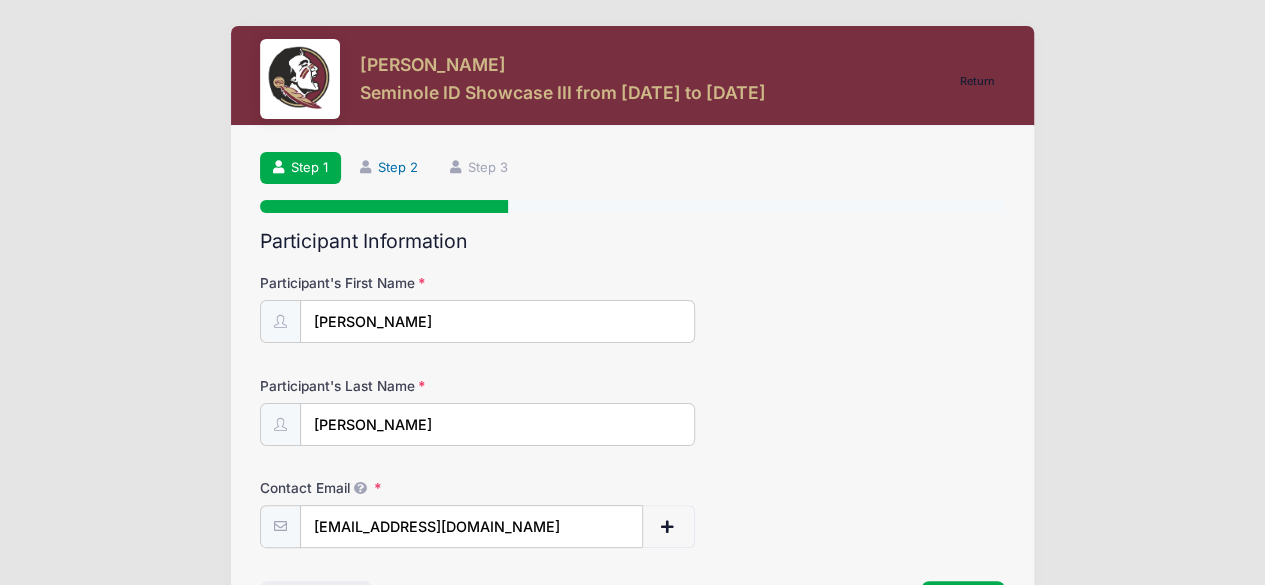 click on "Step 2" at bounding box center (389, 168) 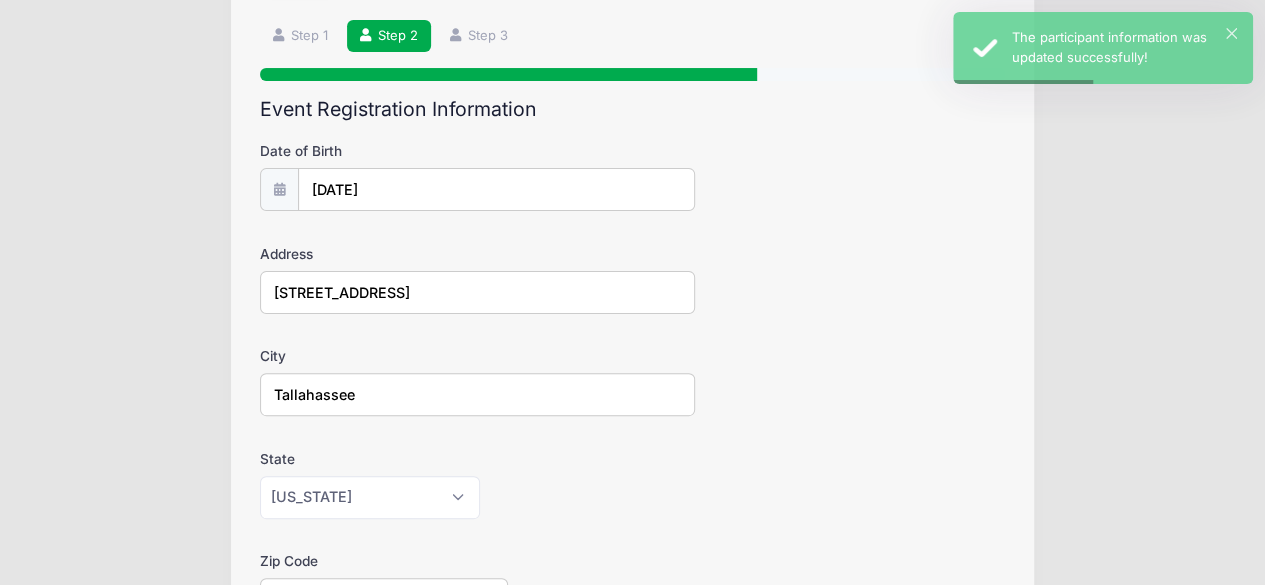 scroll, scrollTop: 129, scrollLeft: 0, axis: vertical 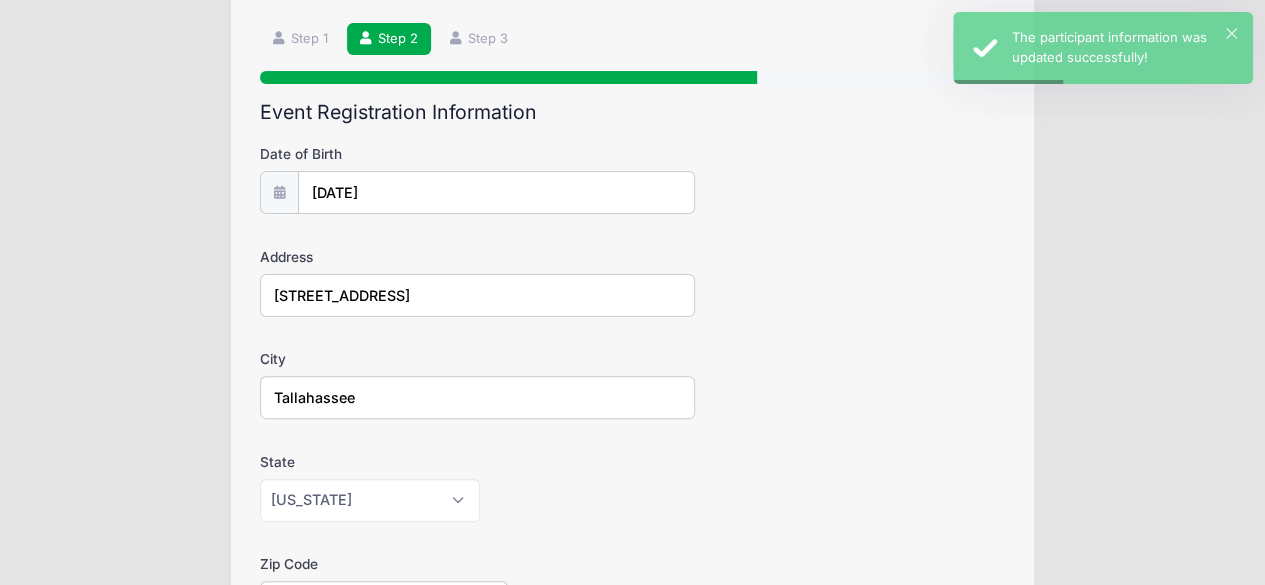 click on "Step  2 /7
Return
Step 1
Step 2
Step 3
Participant Information
Participant's First Name
[PERSON_NAME]
Participant's Last Name
[PERSON_NAME]
Contact Email
[EMAIL_ADDRESS][DOMAIN_NAME]" at bounding box center [632, 551] 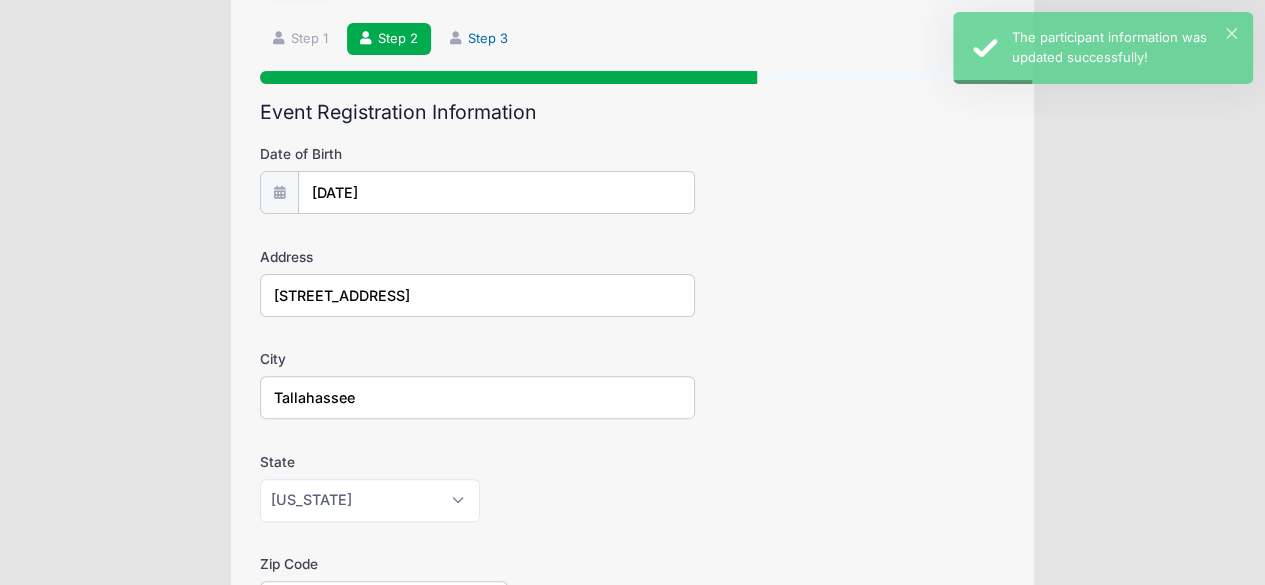 click on "Step 3" at bounding box center (479, 39) 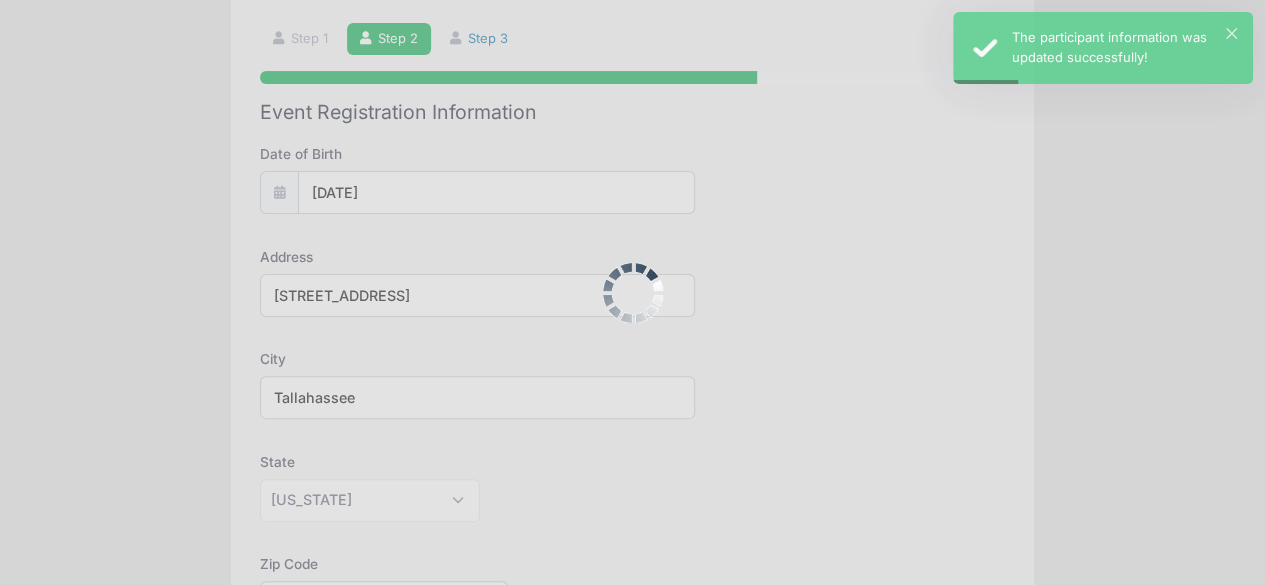 scroll, scrollTop: 0, scrollLeft: 0, axis: both 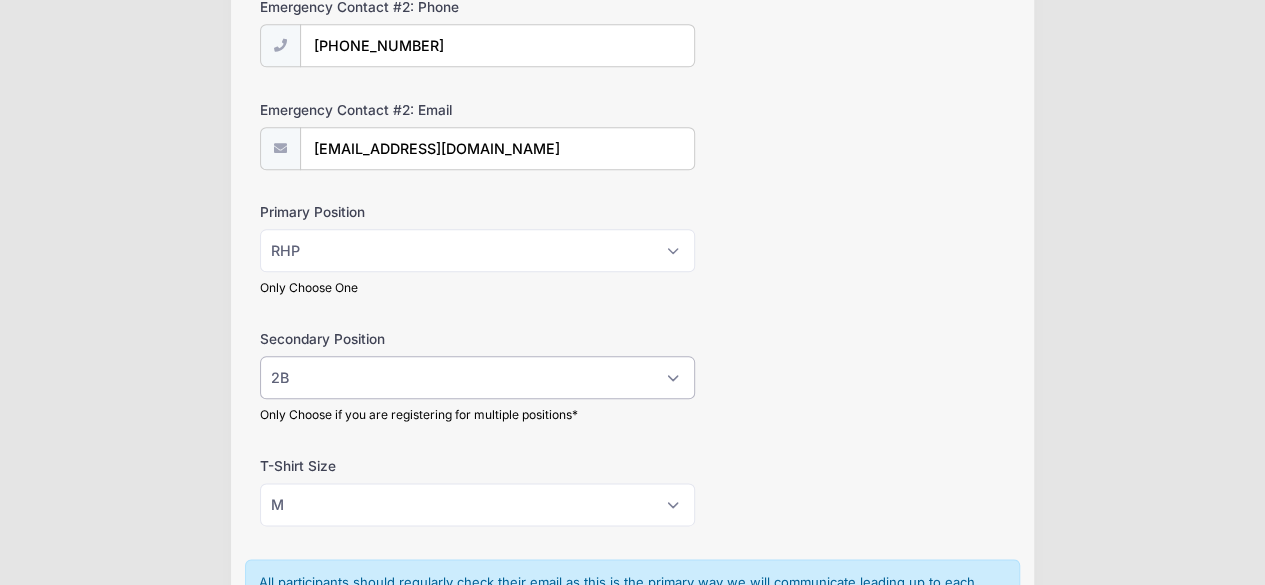click on "Please Select RHP
LHP
C
1B
2B
3B
SS
OF" at bounding box center [477, 377] 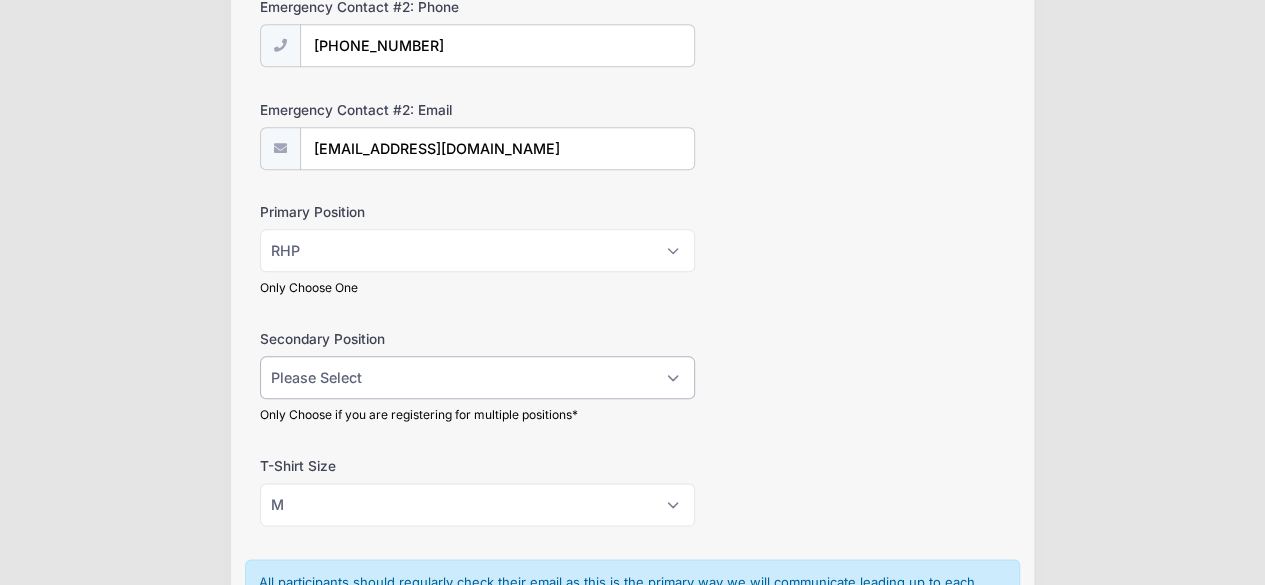 click on "Please Select RHP
LHP
C
1B
2B
3B
SS
OF" at bounding box center [477, 377] 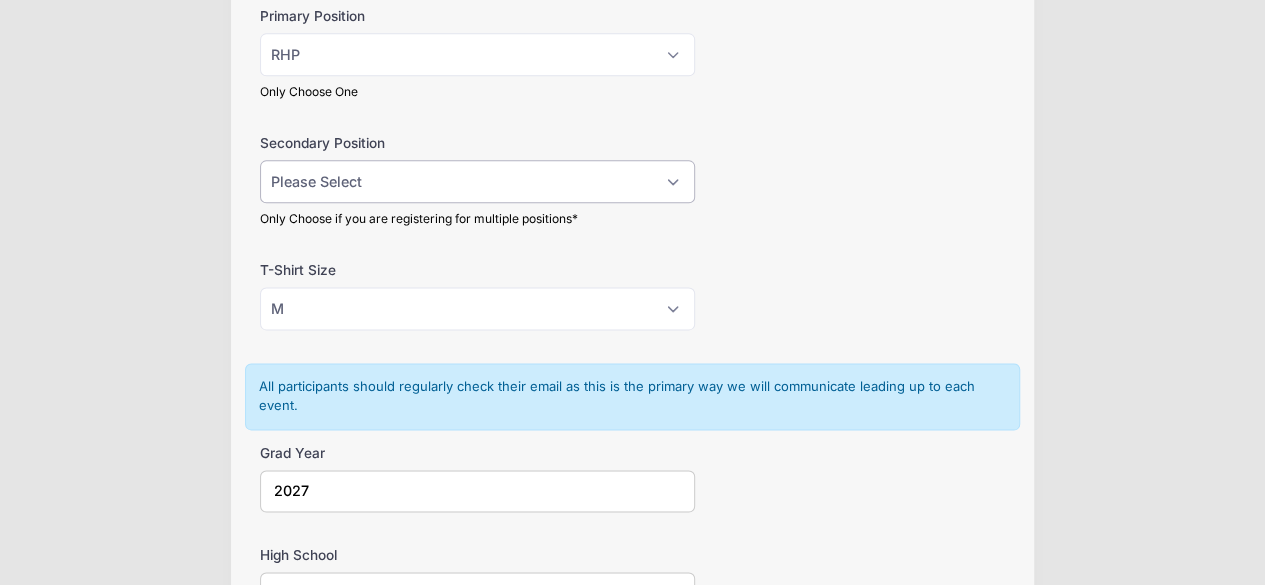 scroll, scrollTop: 1391, scrollLeft: 0, axis: vertical 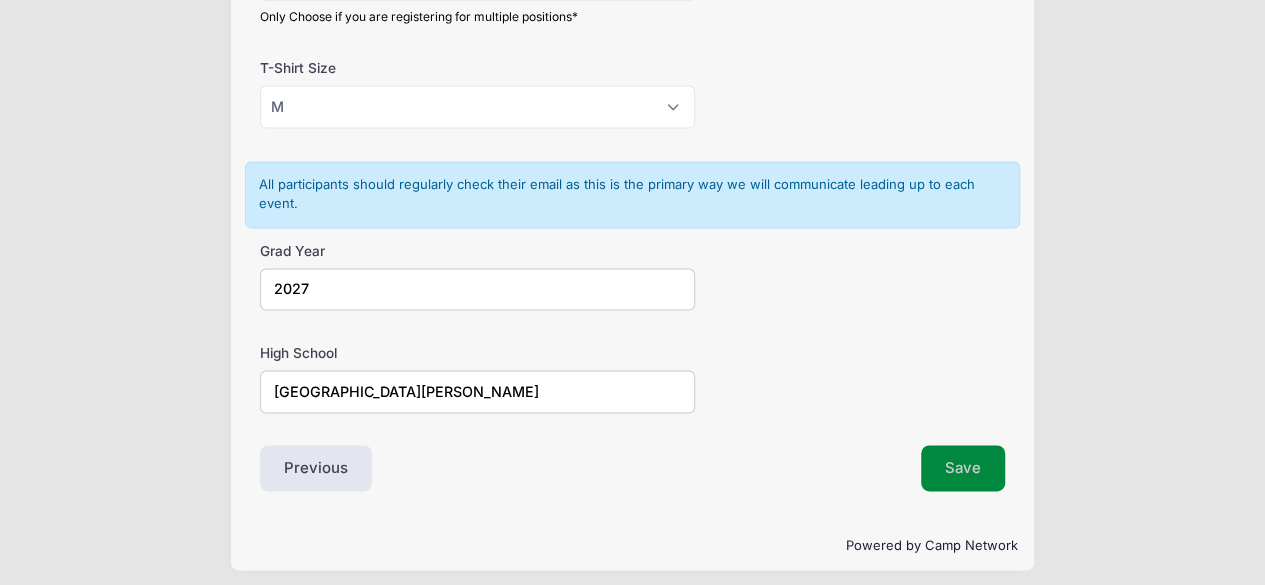 click on "Save" at bounding box center [963, 468] 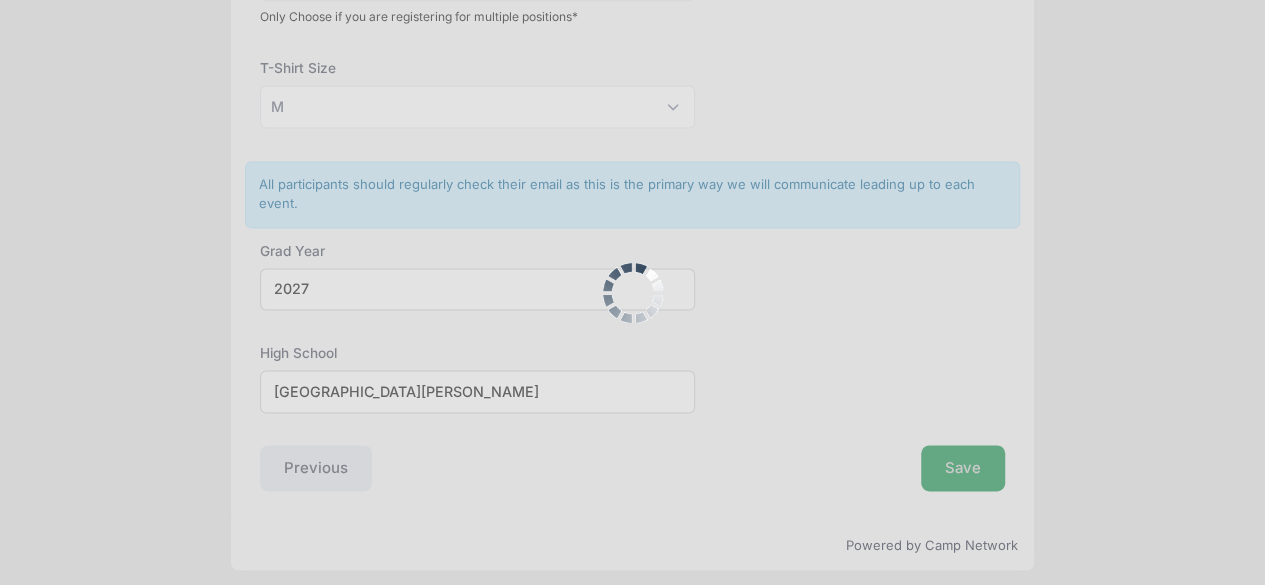 scroll, scrollTop: 0, scrollLeft: 0, axis: both 